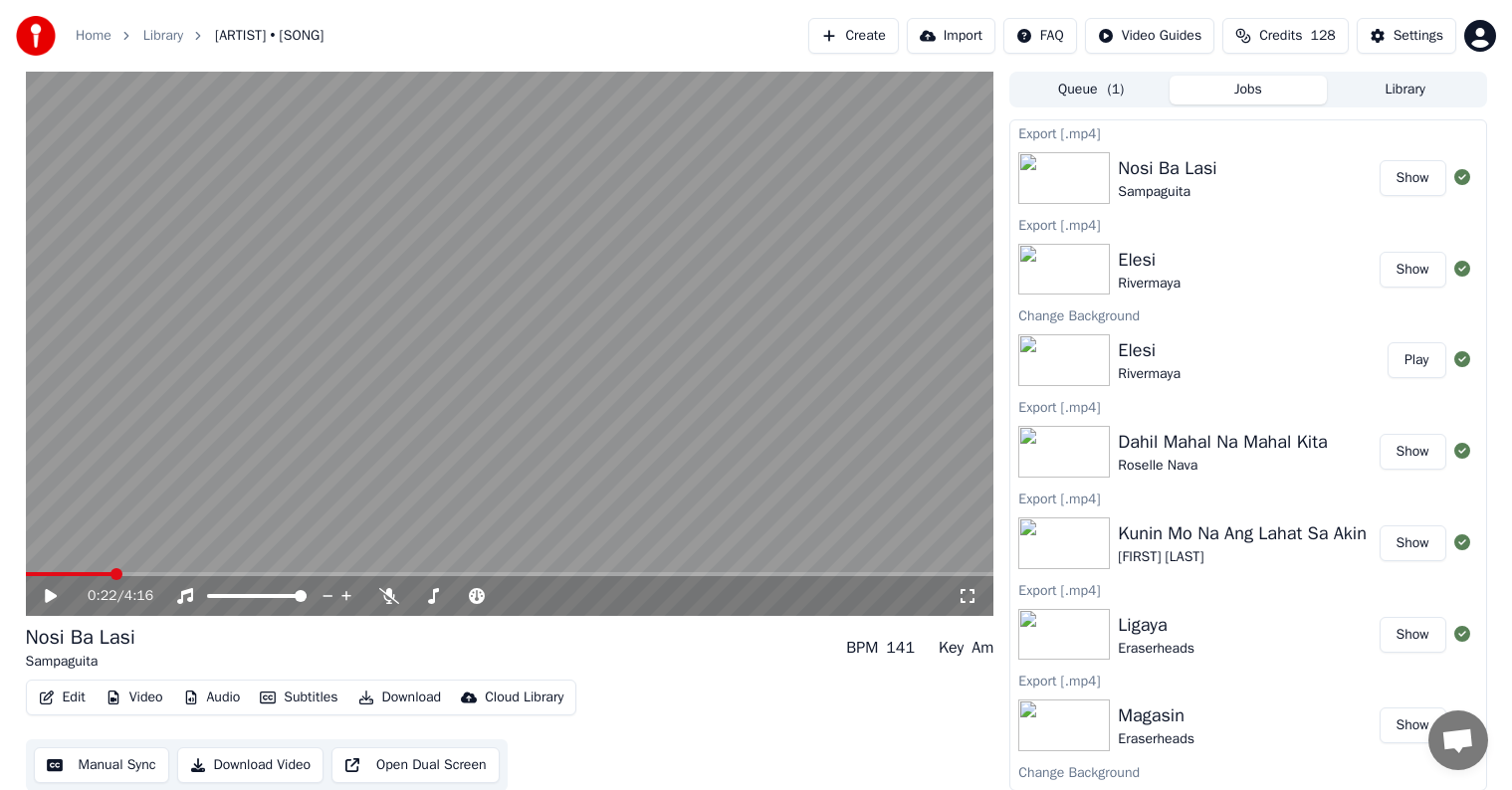 scroll, scrollTop: 0, scrollLeft: 0, axis: both 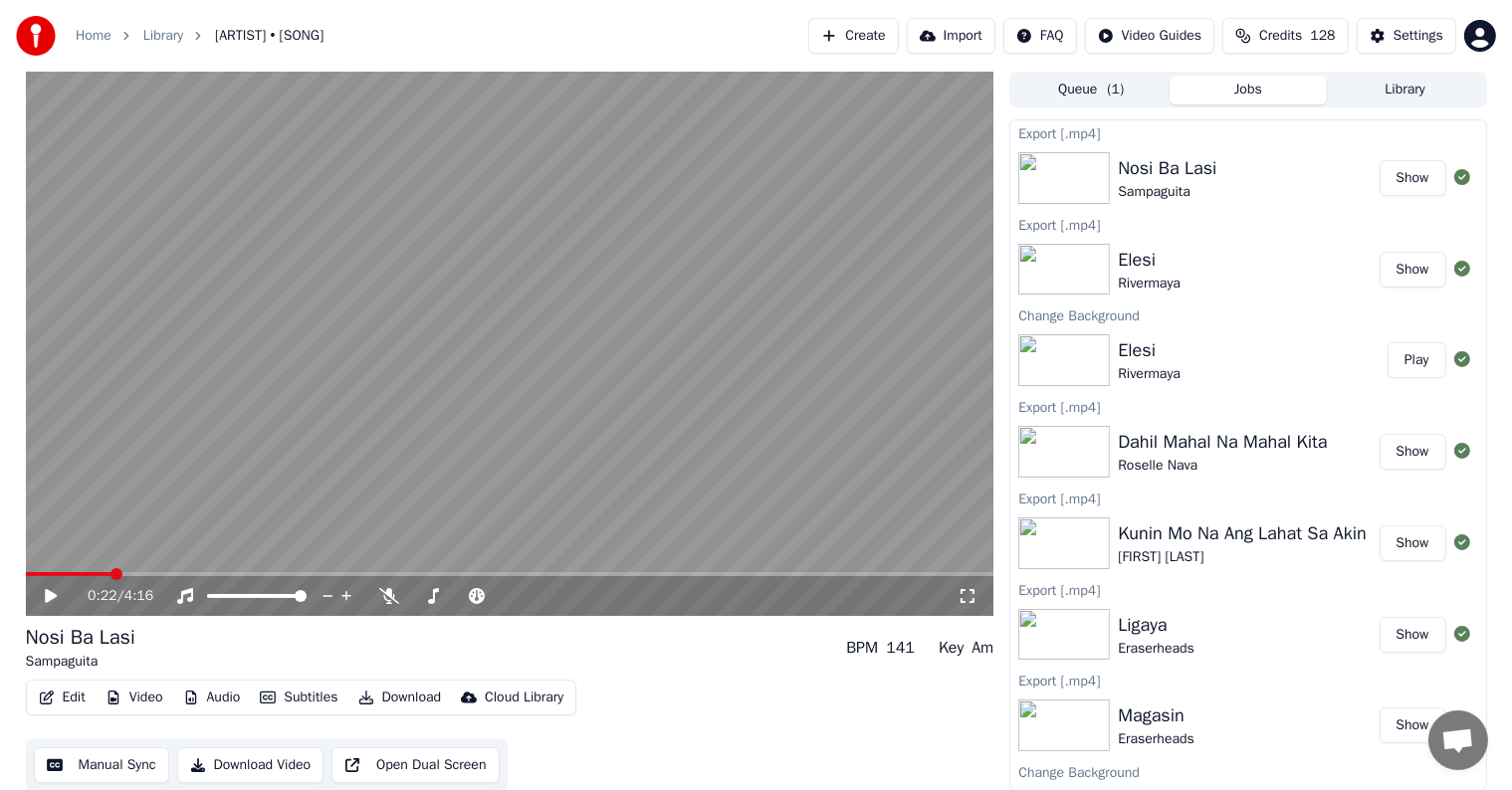 click on "Library" at bounding box center [1405, 90] 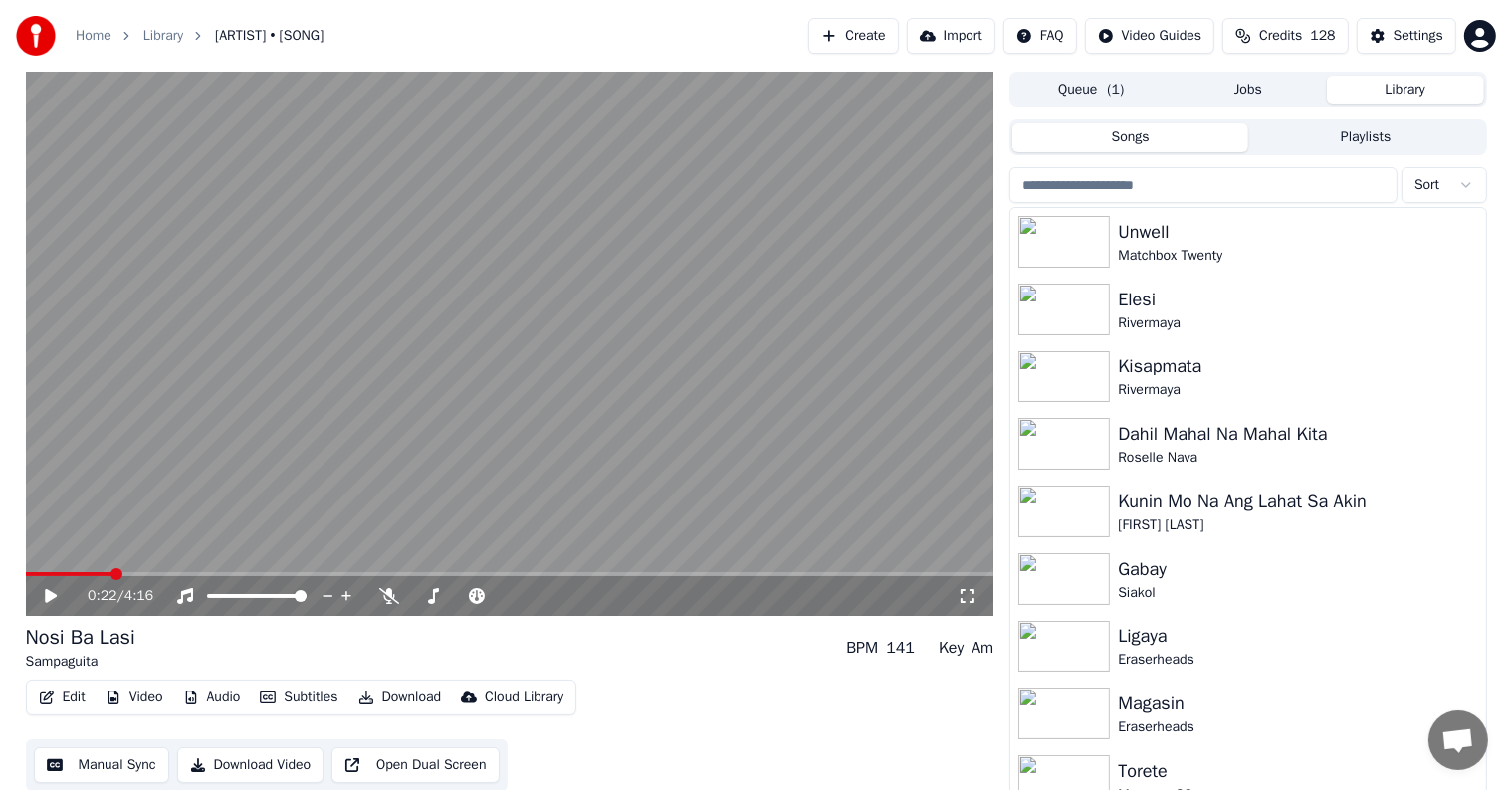 click at bounding box center (1203, 185) 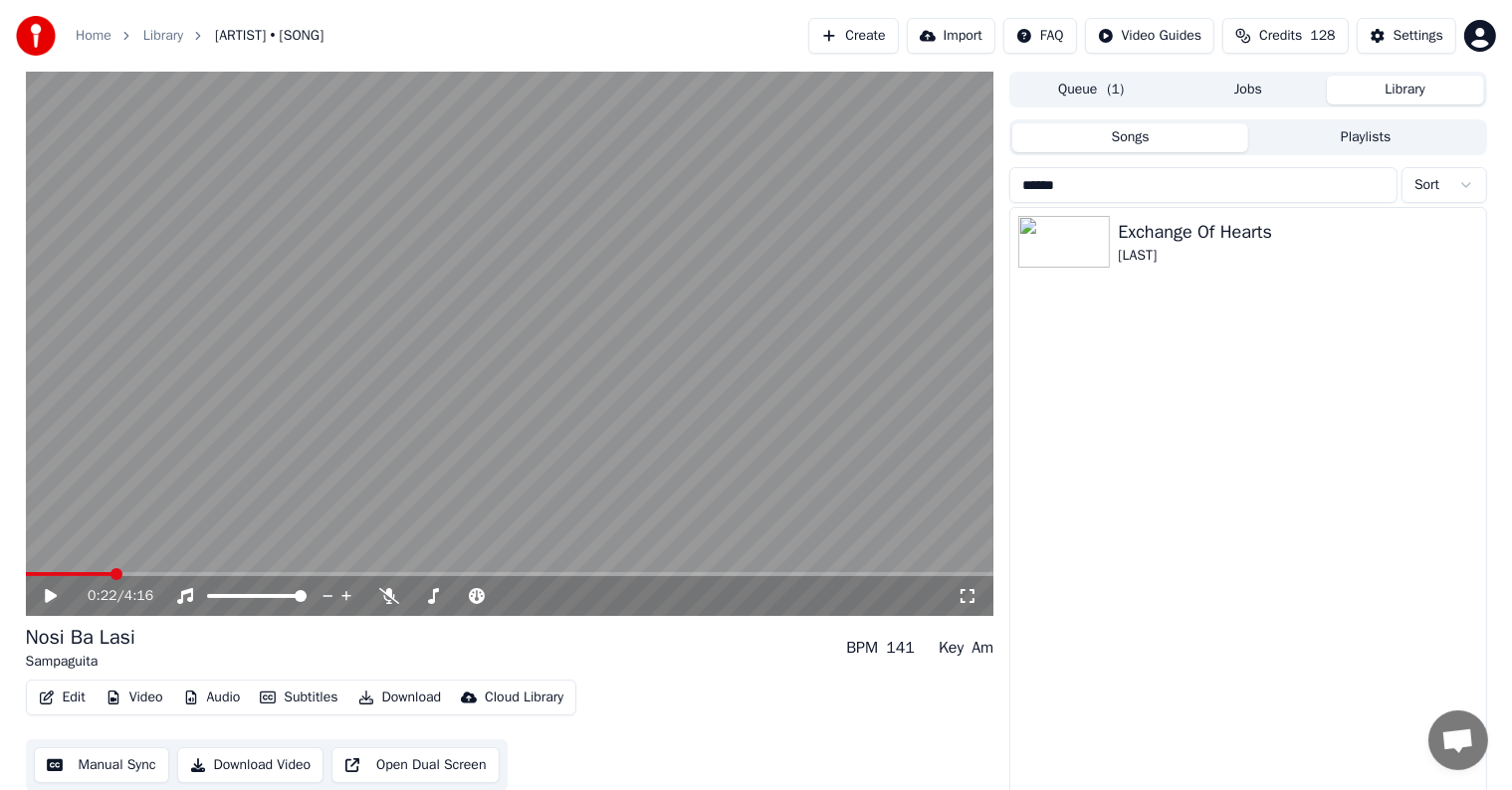 type on "******" 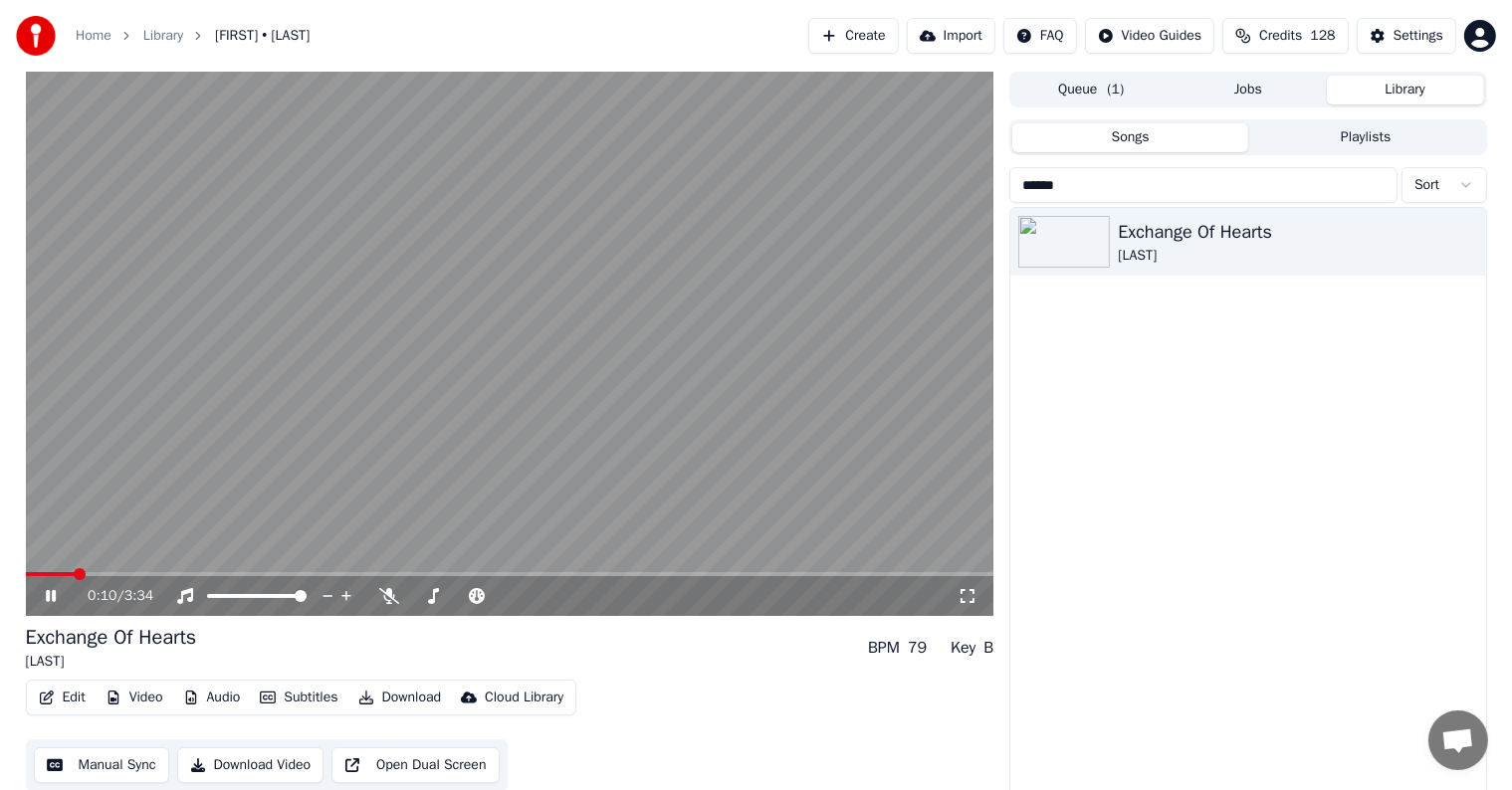 click at bounding box center (510, 343) 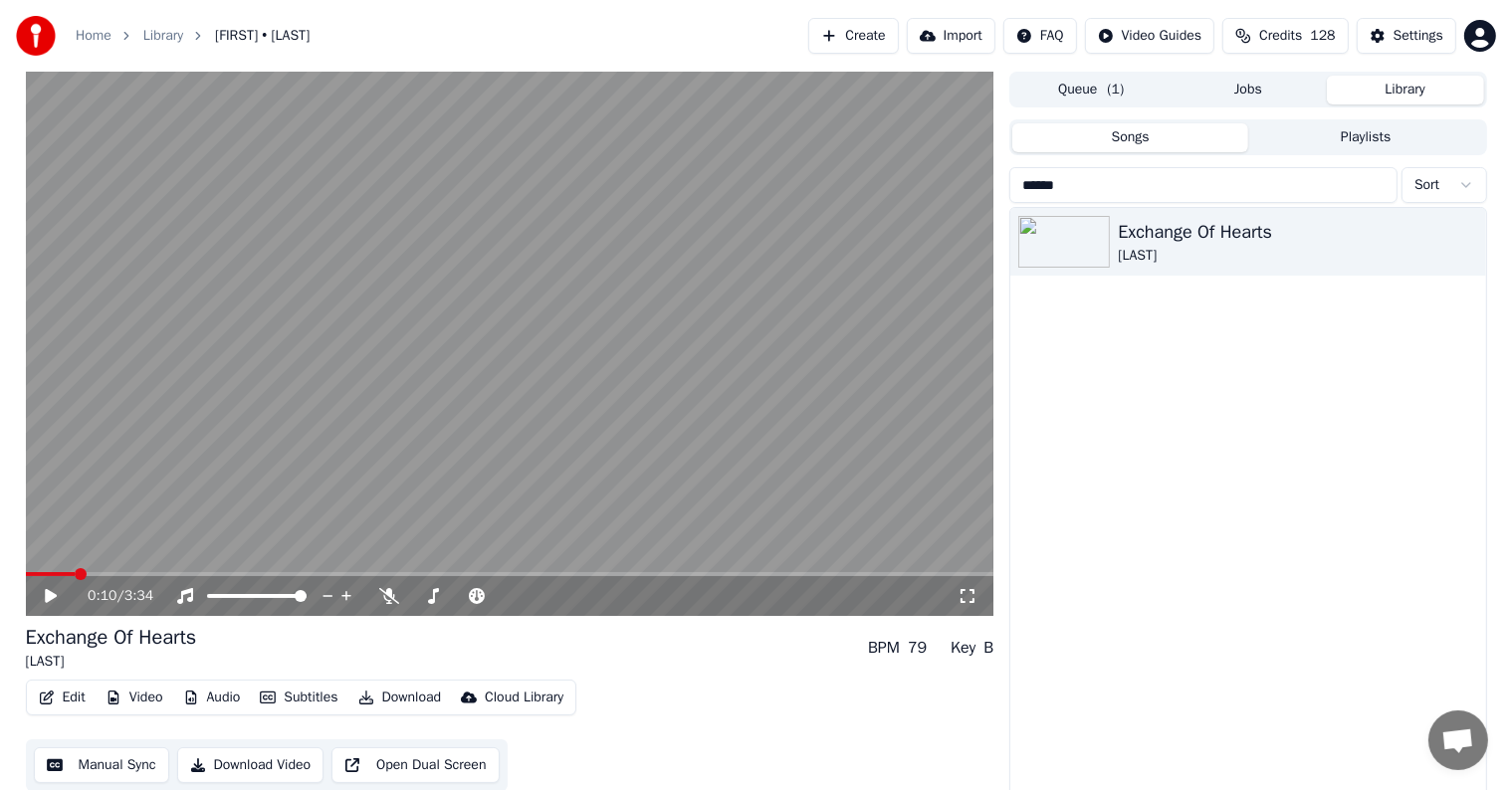 click on "0:10  /  3:34" at bounding box center [510, 343] 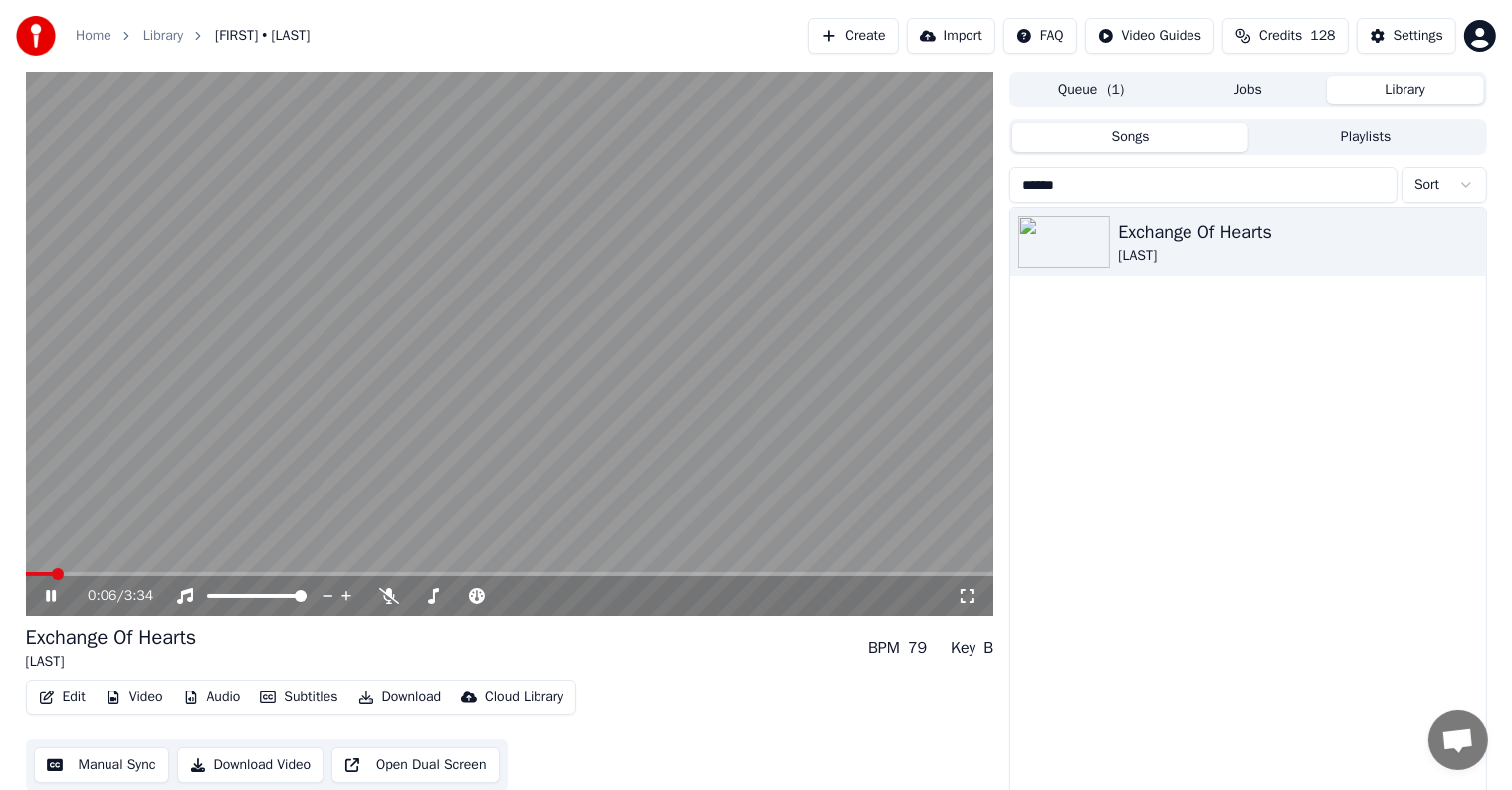 click at bounding box center (39, 574) 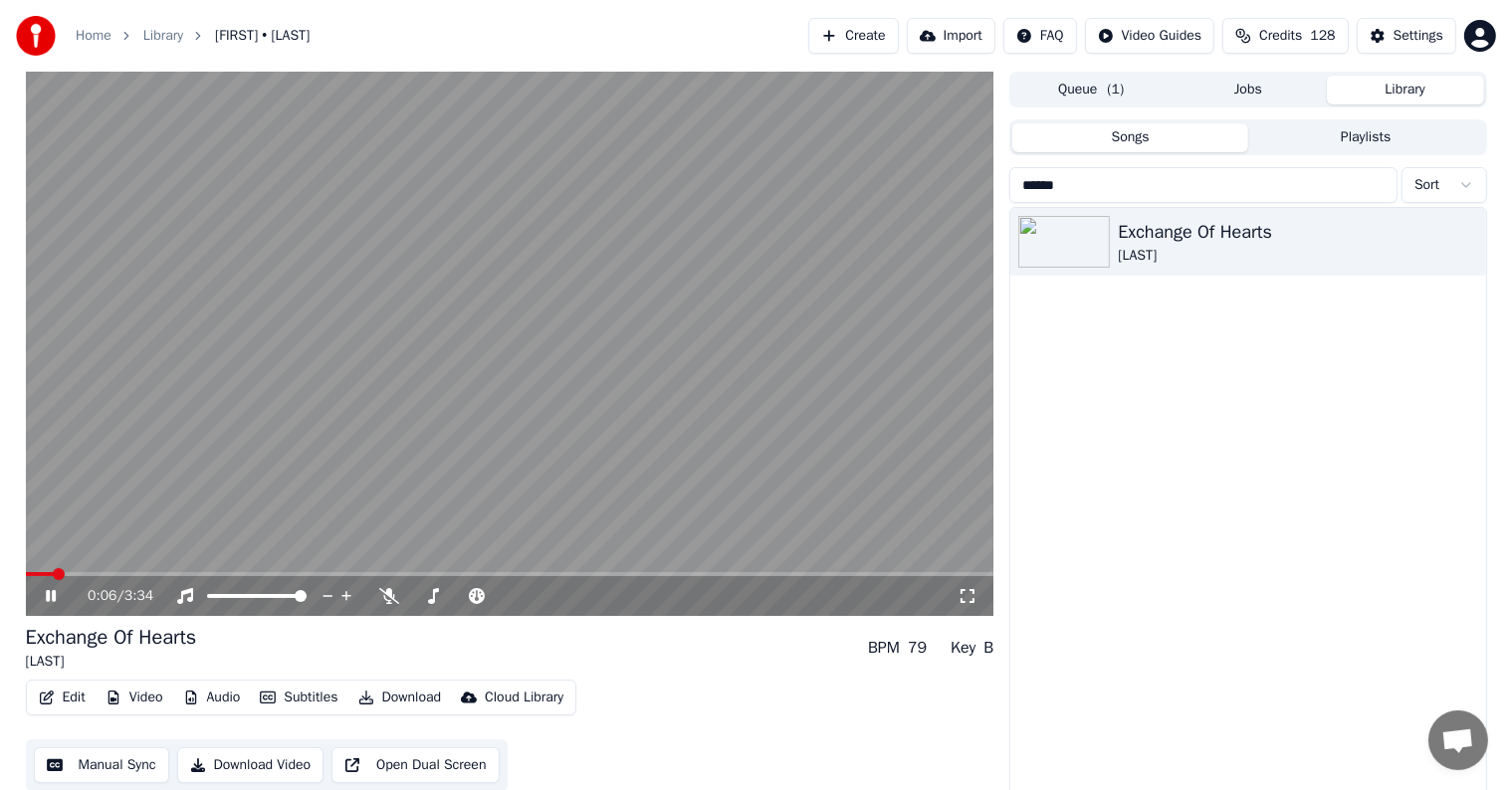 click at bounding box center (40, 574) 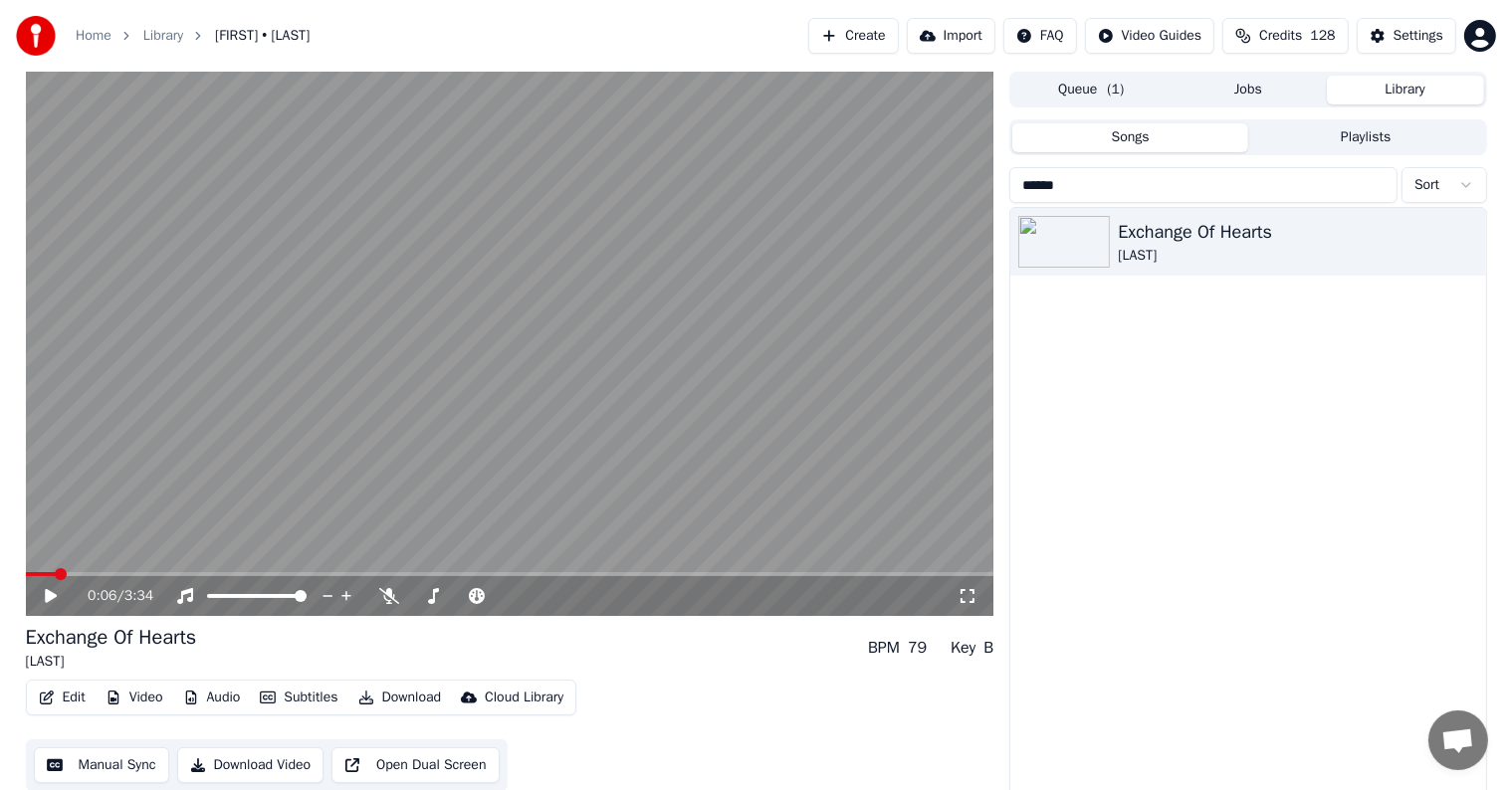 scroll, scrollTop: 9, scrollLeft: 0, axis: vertical 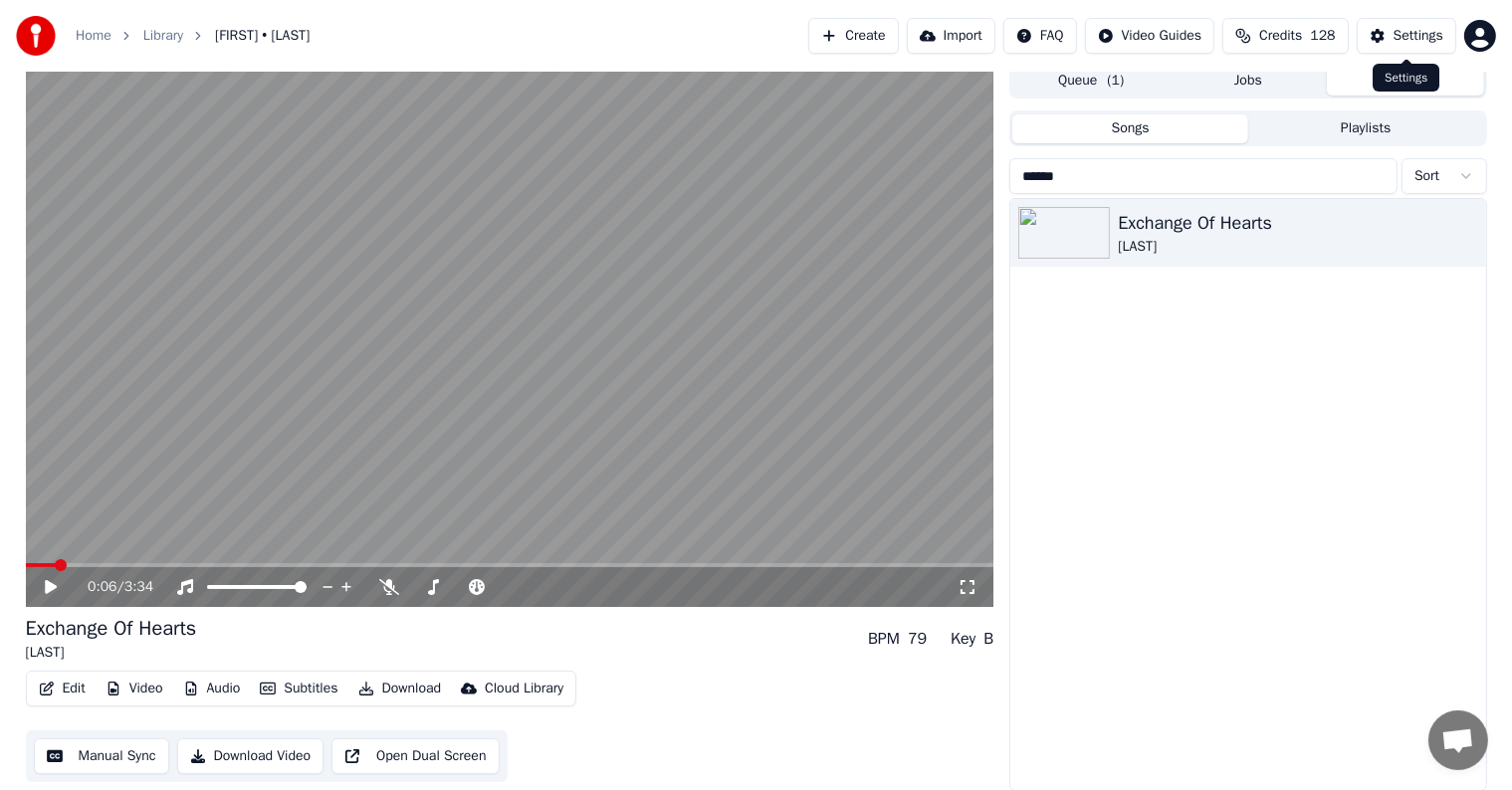 click on "Settings" at bounding box center (1418, 36) 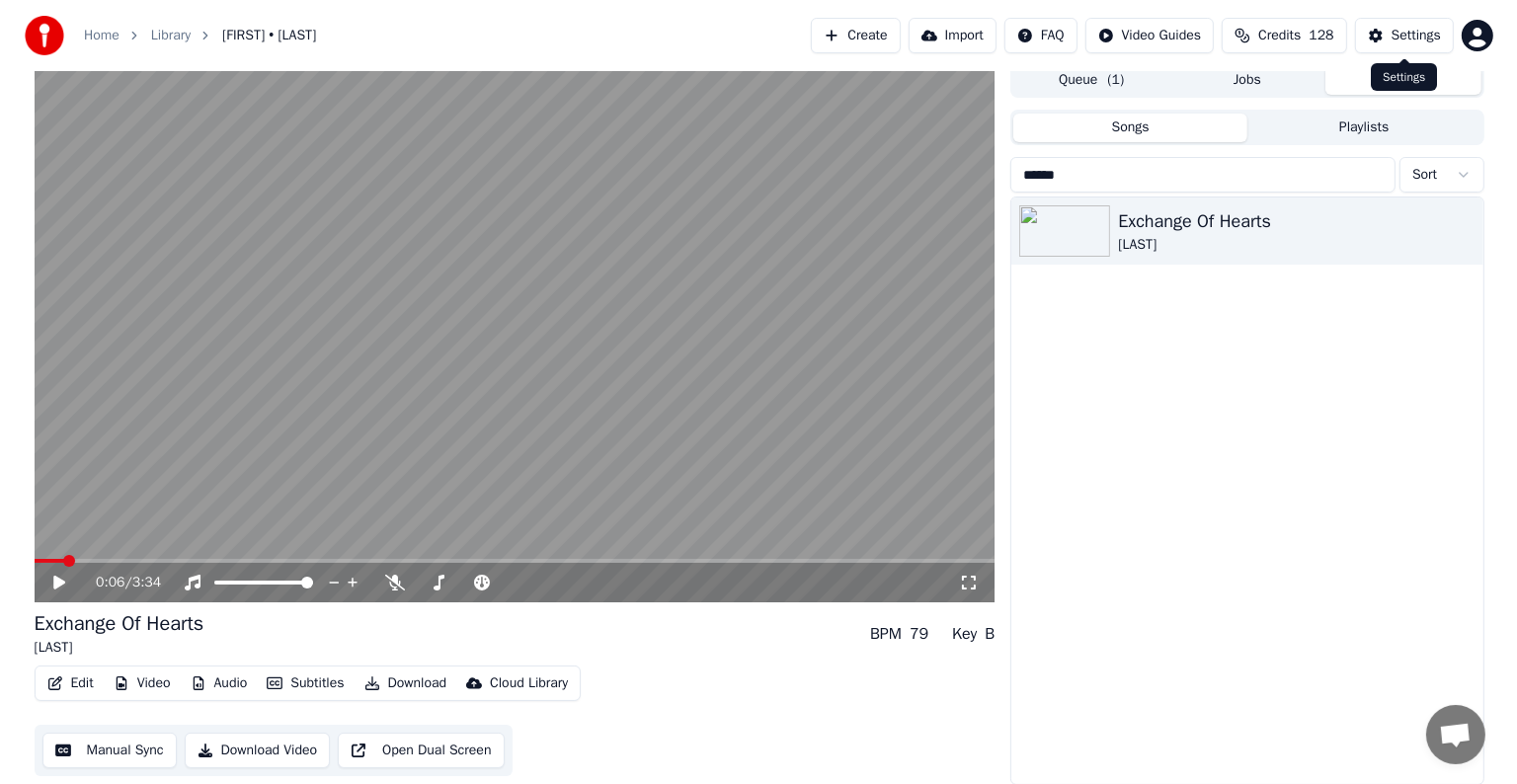 scroll, scrollTop: 0, scrollLeft: 0, axis: both 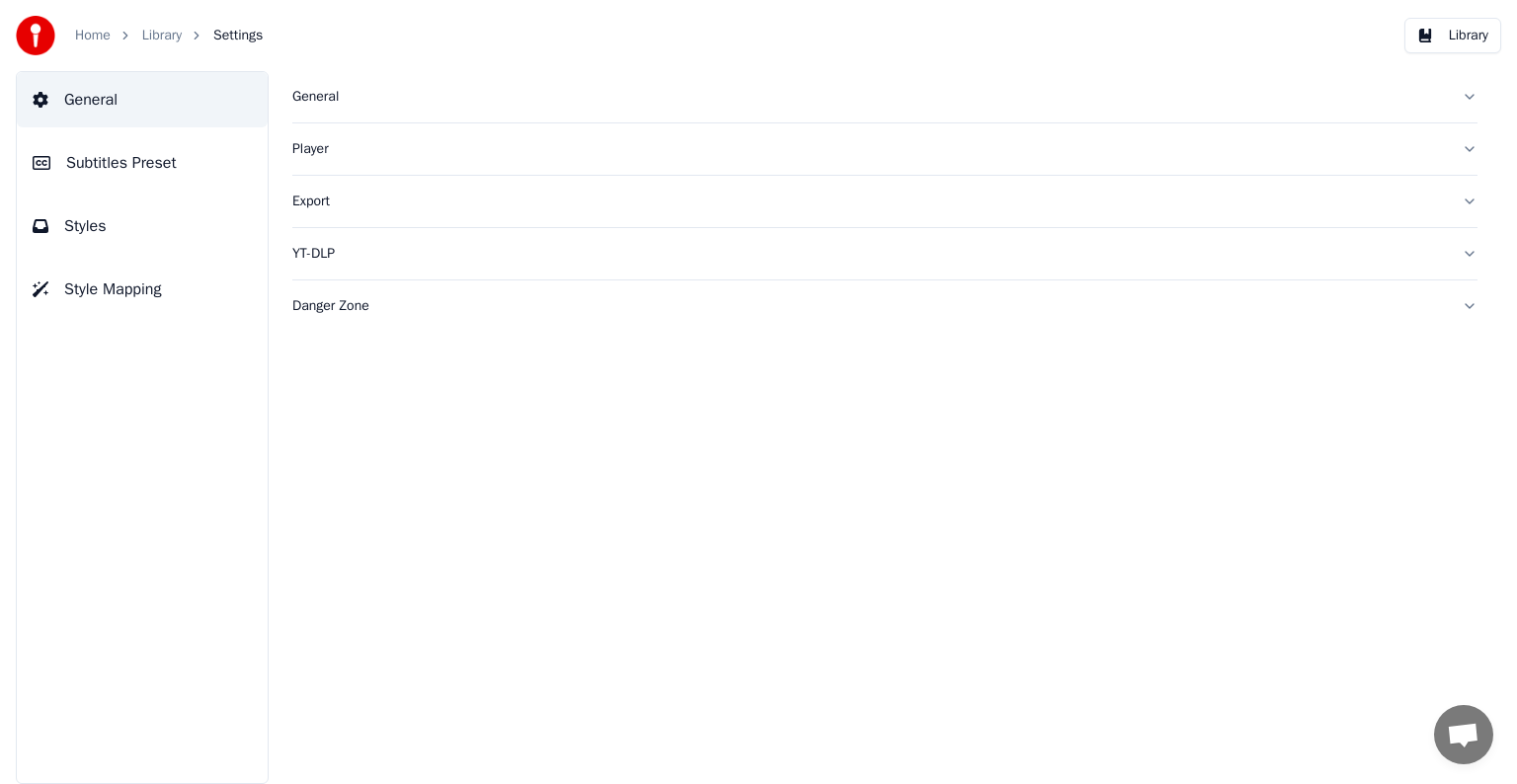 click on "Subtitles Preset" at bounding box center [121, 163] 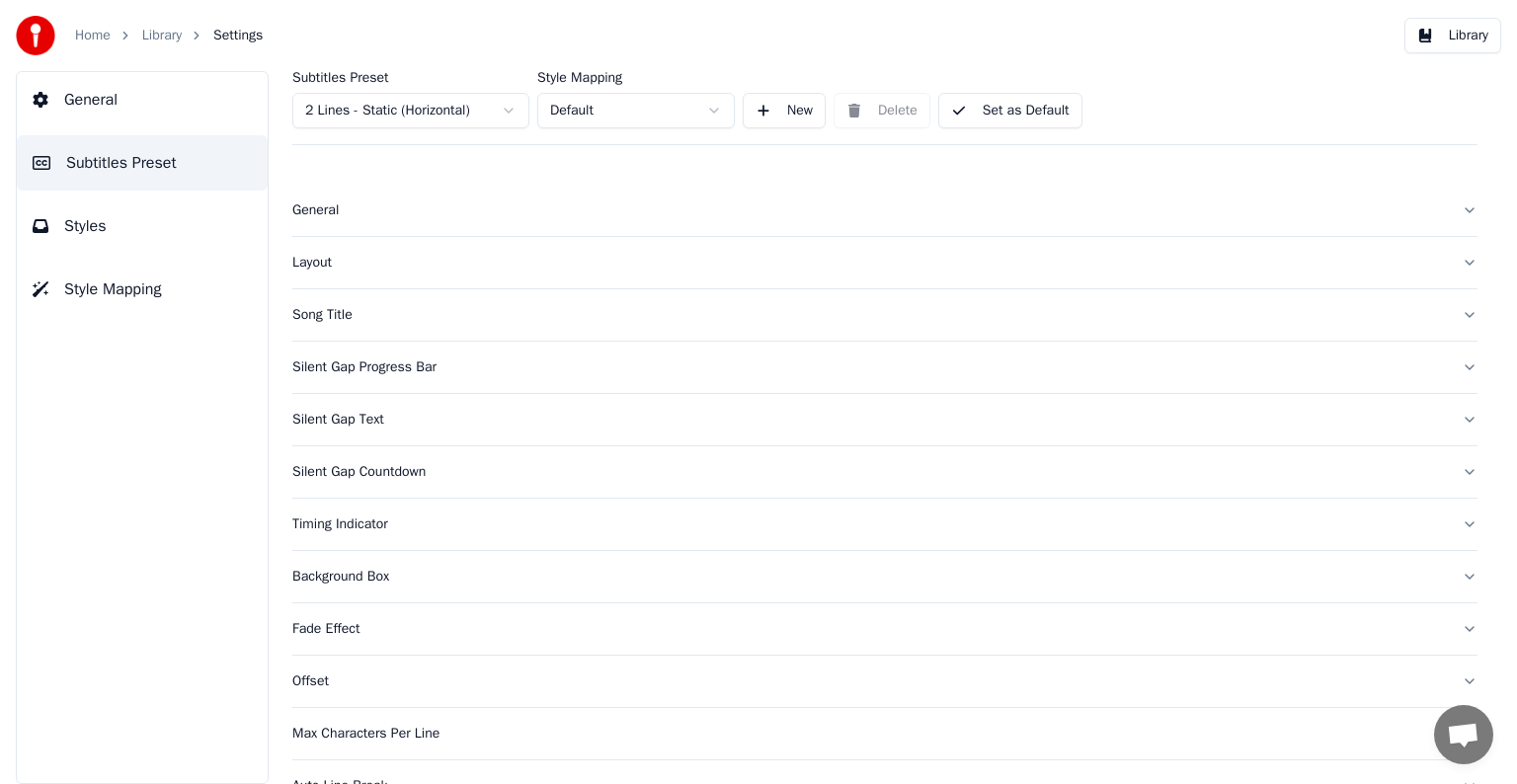 click on "Home Library Settings Library General Subtitles Preset Styles Style Mapping Subtitles Preset 2 Lines - Static (Horizontal) Style Mapping Default New Delete Set as Default General Layout Song Title Silent Gap Progress Bar Silent Gap Text Silent Gap Countdown Timing Indicator Background Box Fade Effect Offset Max Characters Per Line Auto Line Break Advanced Settings Chat [NAME] from Youka Desktop More channels Continue on Email Offline. Please reload the page. No messages can be received or sent for now. Youka Desktop Hello! How can I help you? Sunday, 20 July Hi! I'ts me again. The lyrics are not appearing. Even editing to add lyrics again, it's not appearing. I already spent 22 credits for this please check 7/20/2025 Monday, 21 July [NAME] Hey, credits should refunded automatically in case of failure, please let me check 7/21/2025 yeah but credits are used again in adding the lyrics in the song that supposed to be good in the first place 7/21/2025 Read [NAME] I added 22 more credits to your account. 7/21/2025" at bounding box center (758, 392) 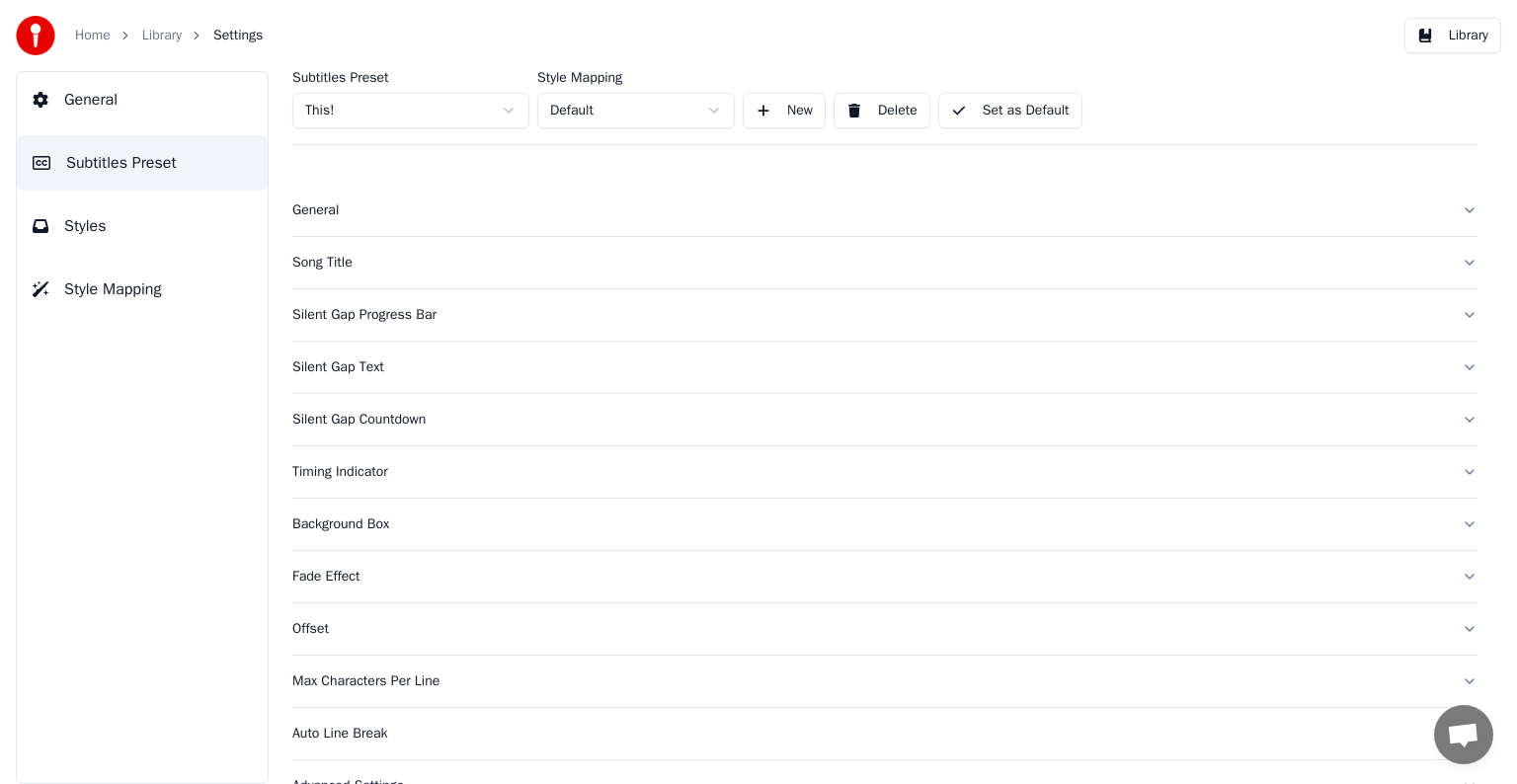 click on "Song Title" at bounding box center [869, 263] 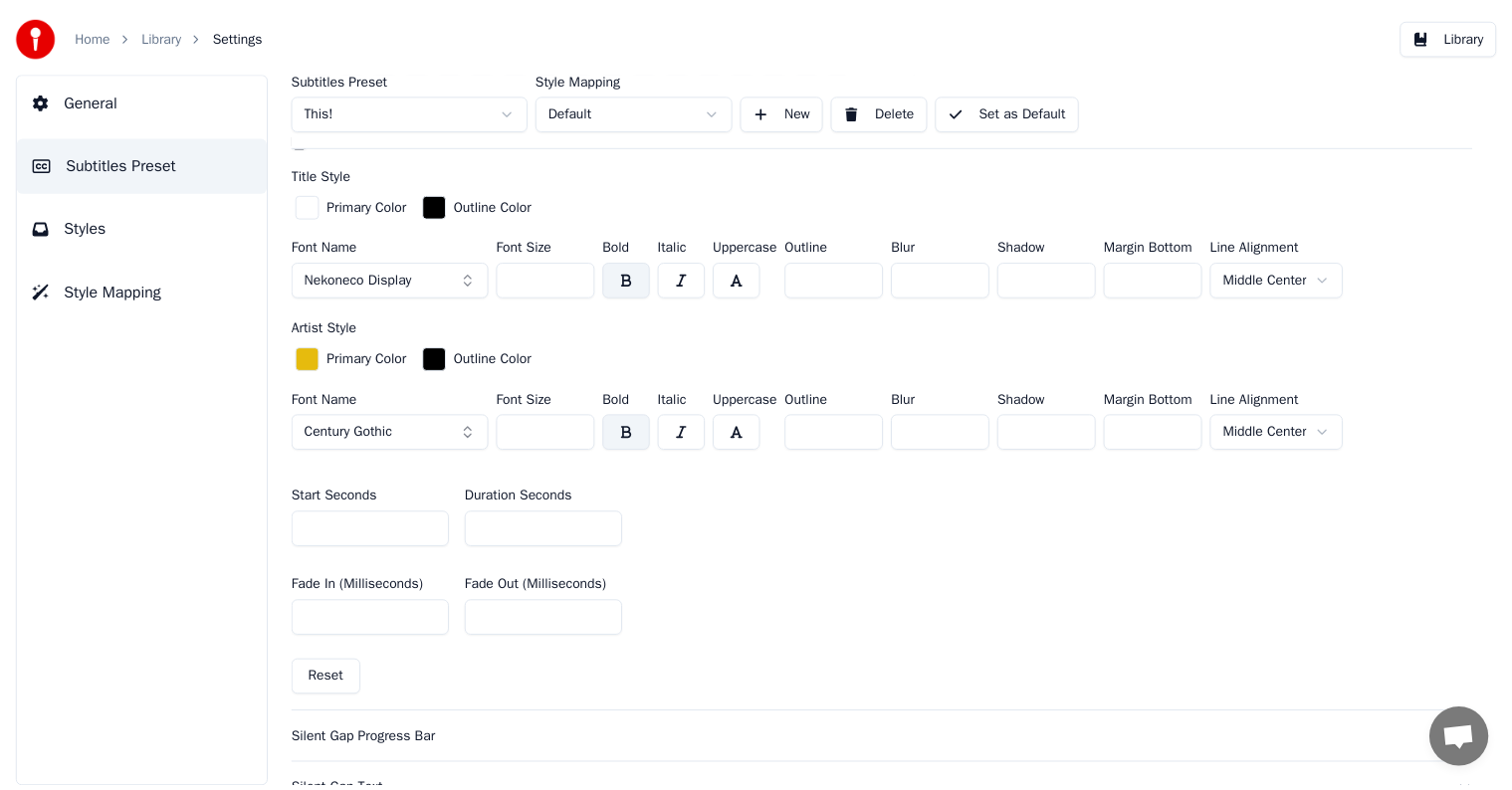 scroll, scrollTop: 696, scrollLeft: 0, axis: vertical 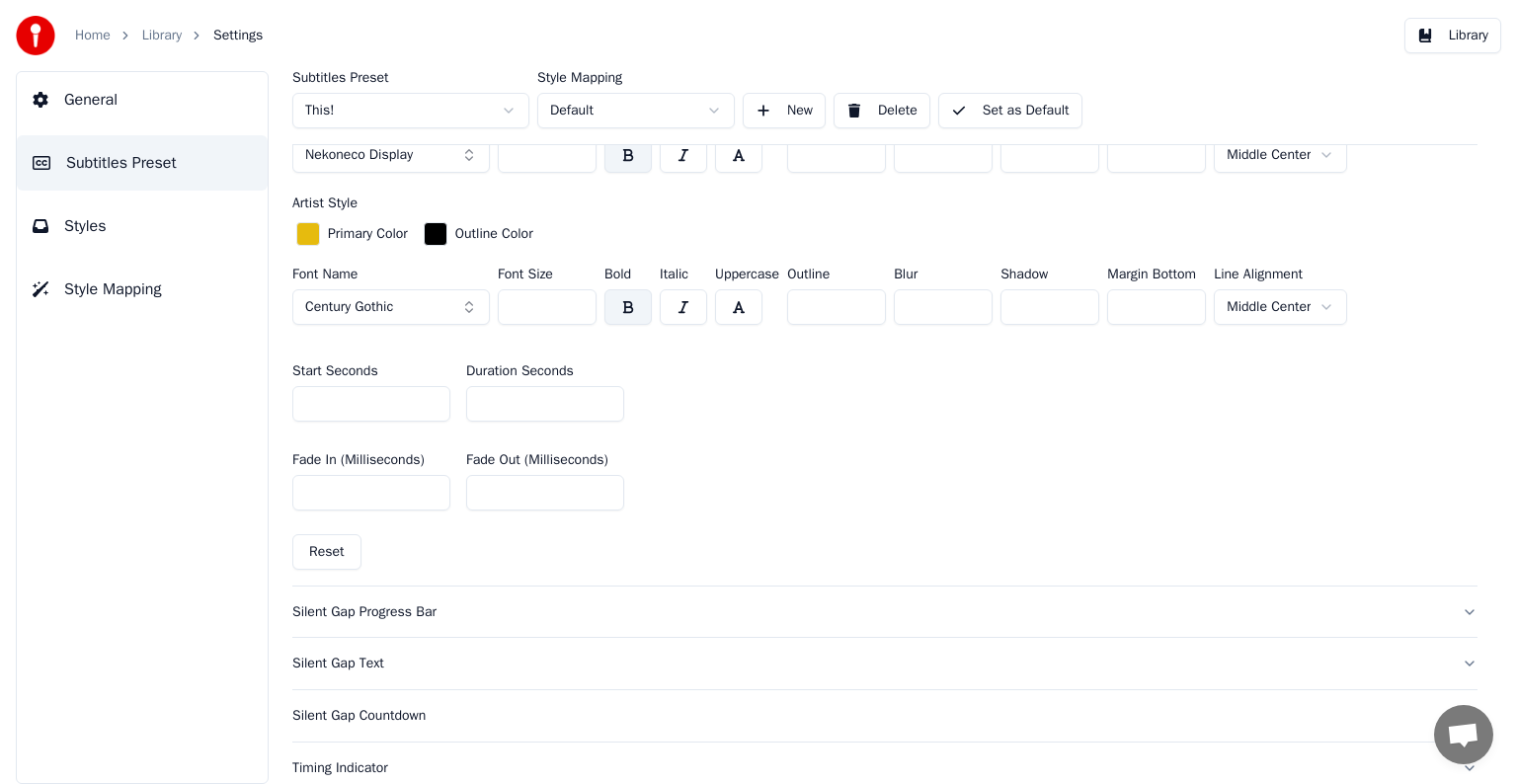 click on "**" at bounding box center (545, 404) 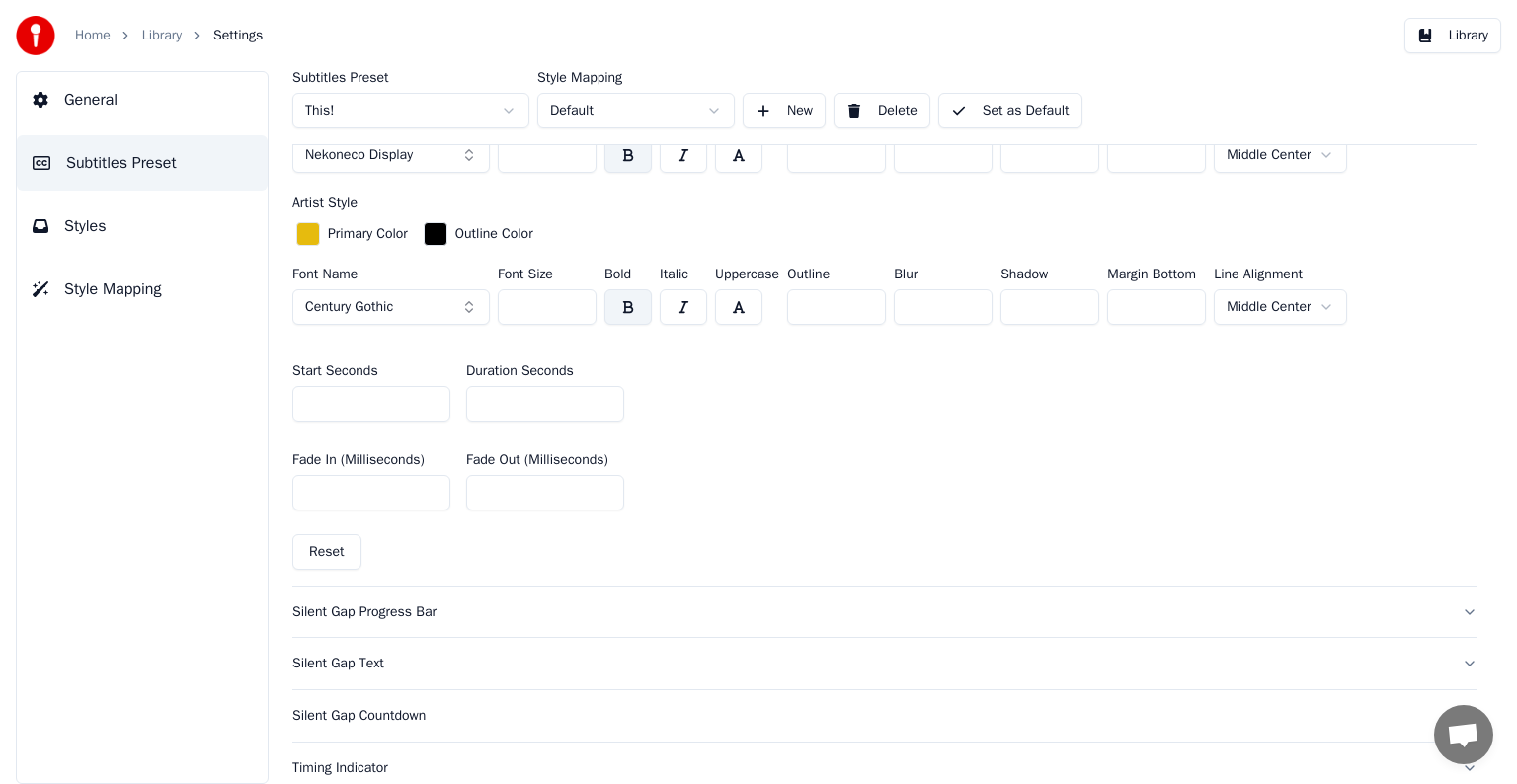 click on "Home Library Settings" at bounding box center [139, 36] 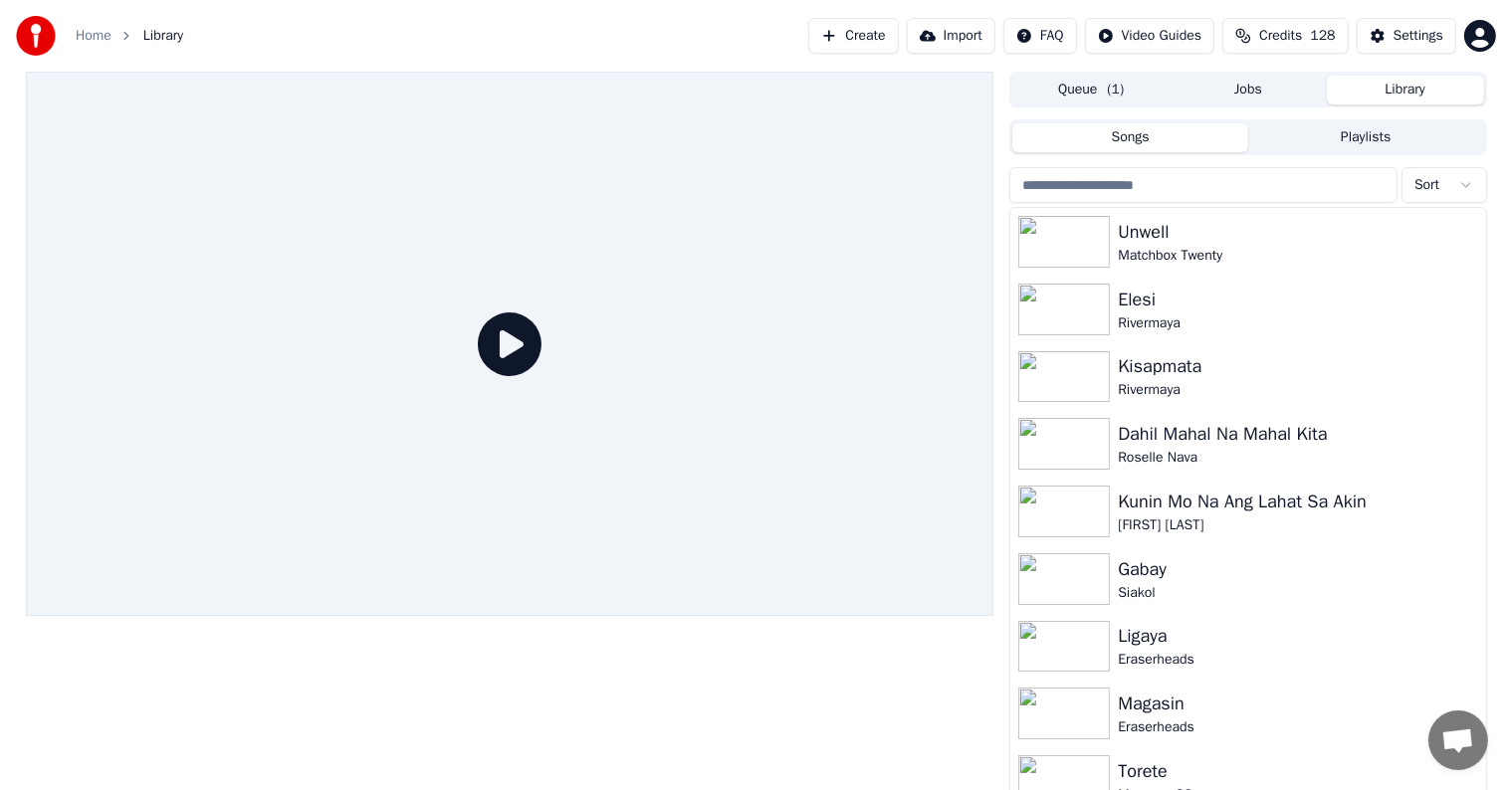 click at bounding box center [1203, 185] 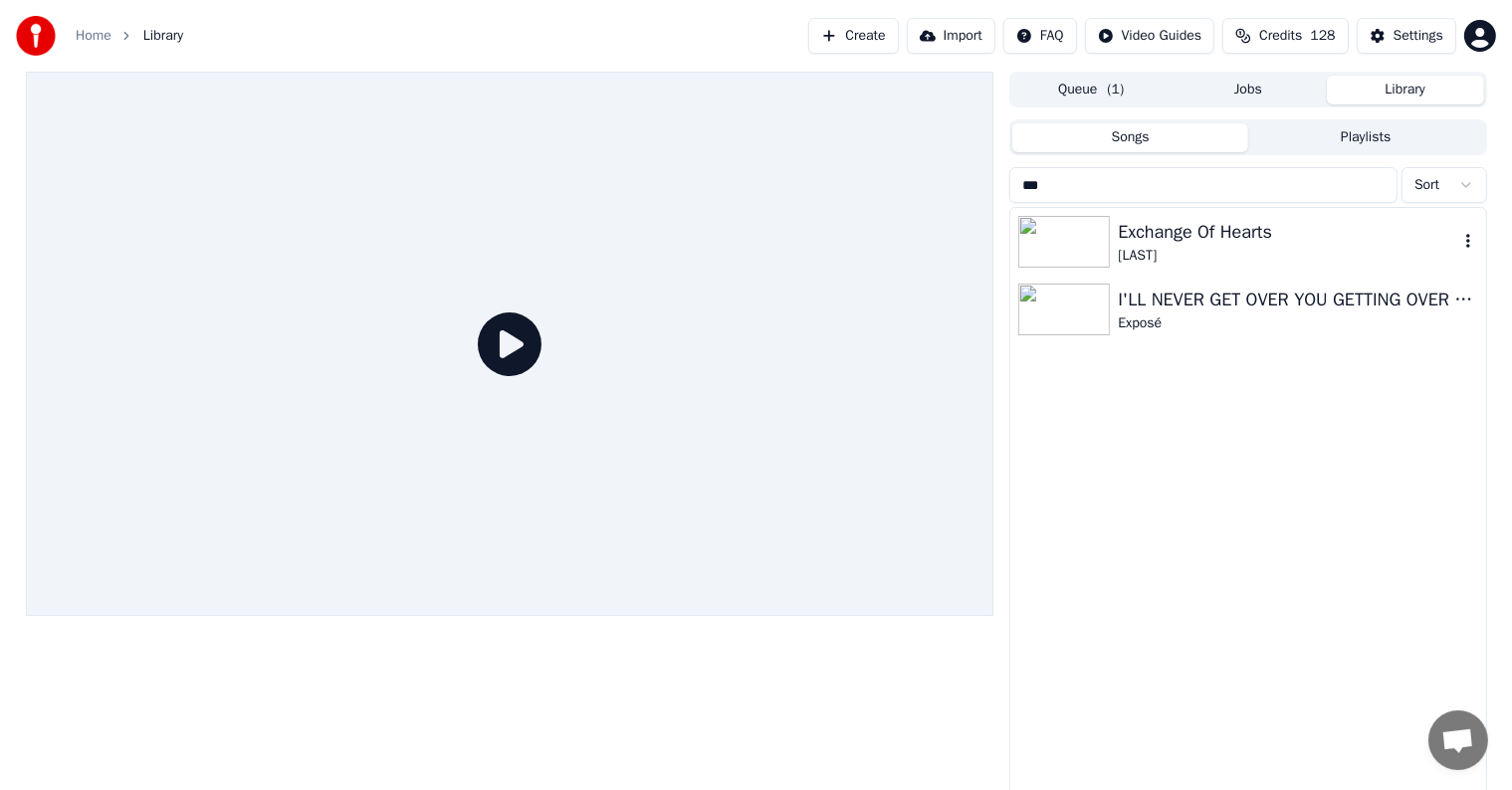 type on "***" 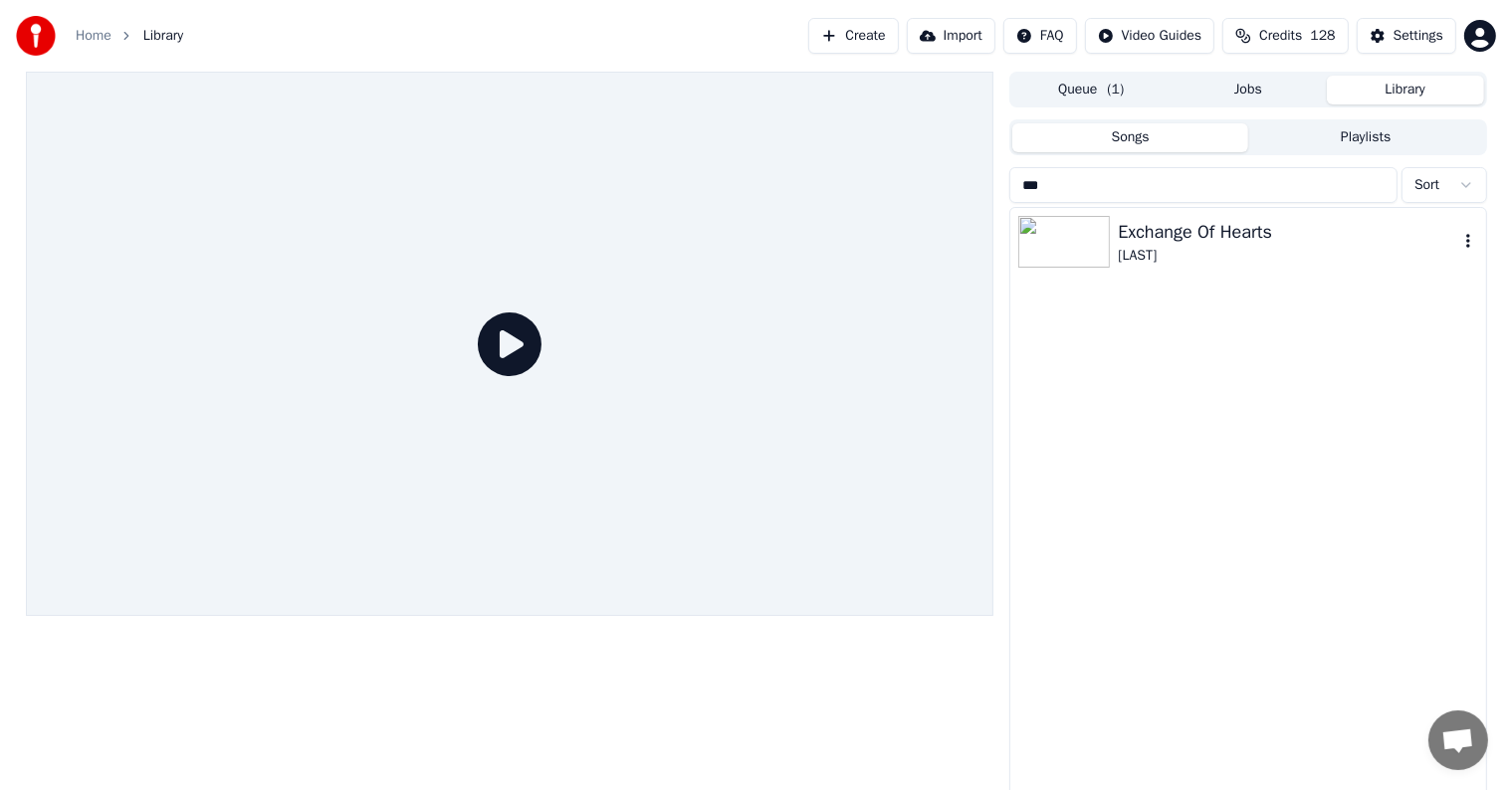 click on "Exchange Of Hearts" at bounding box center (1287, 232) 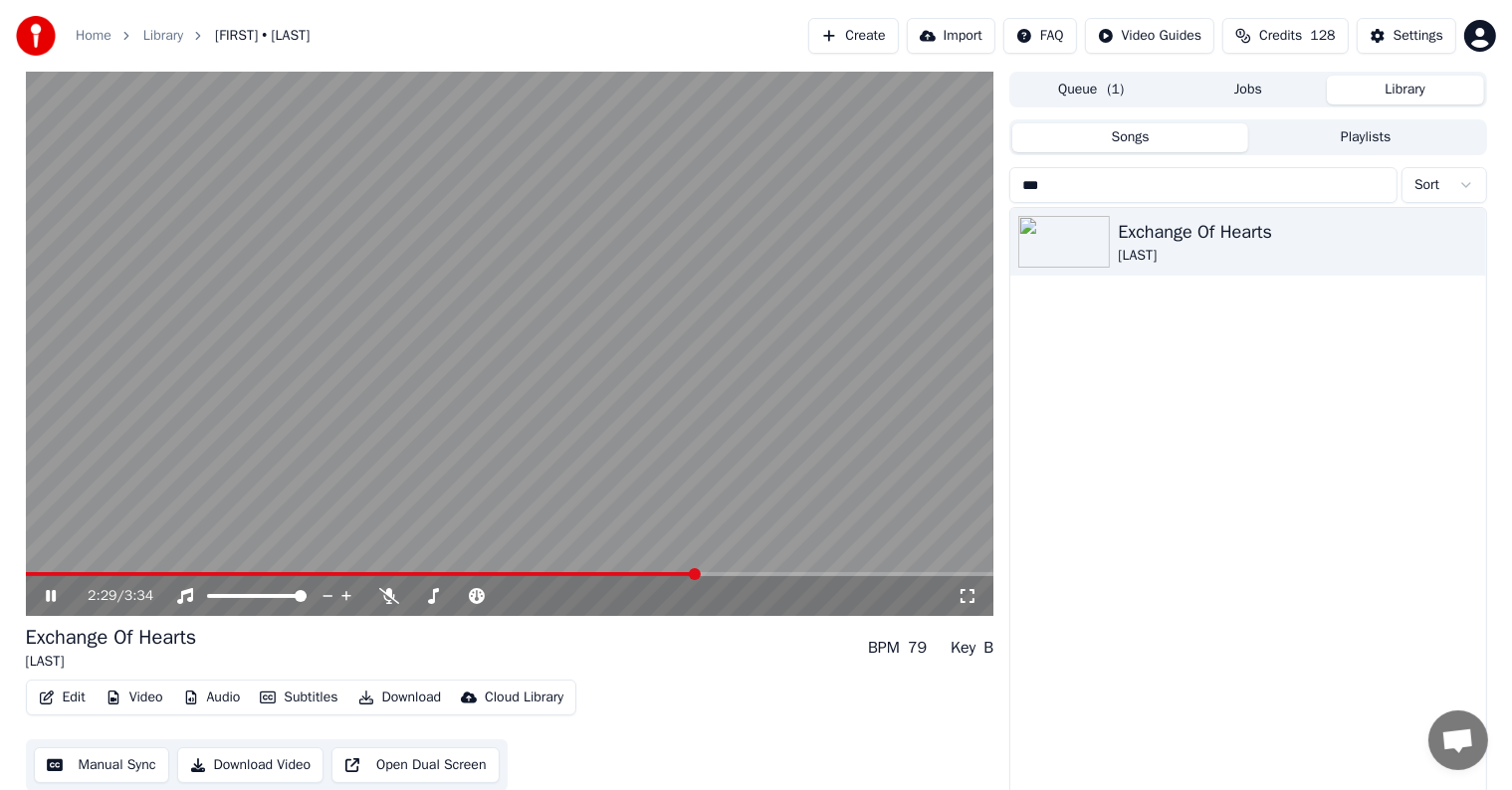 click at bounding box center (510, 574) 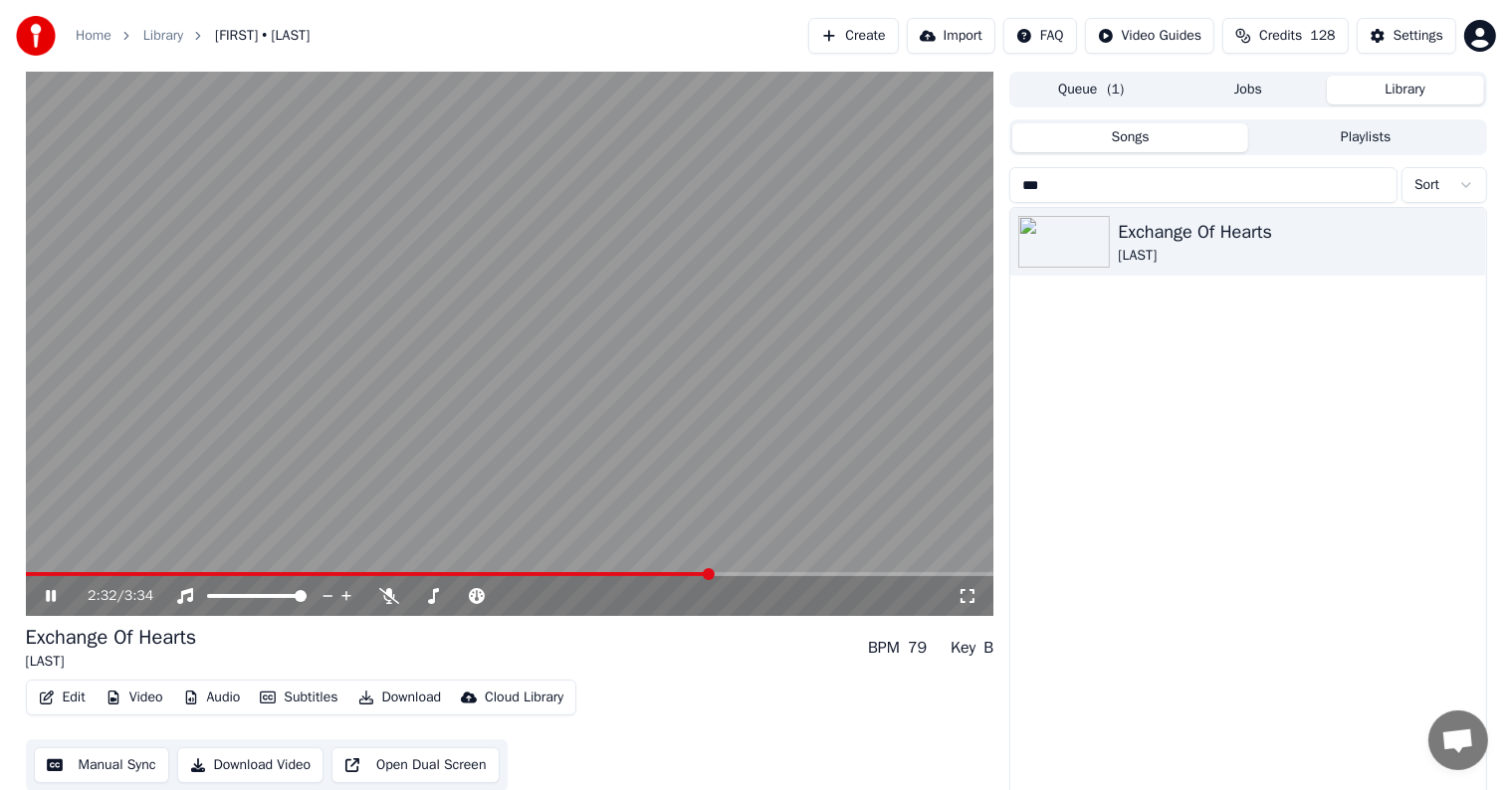 click on "2:32  /  3:34" at bounding box center [510, 596] 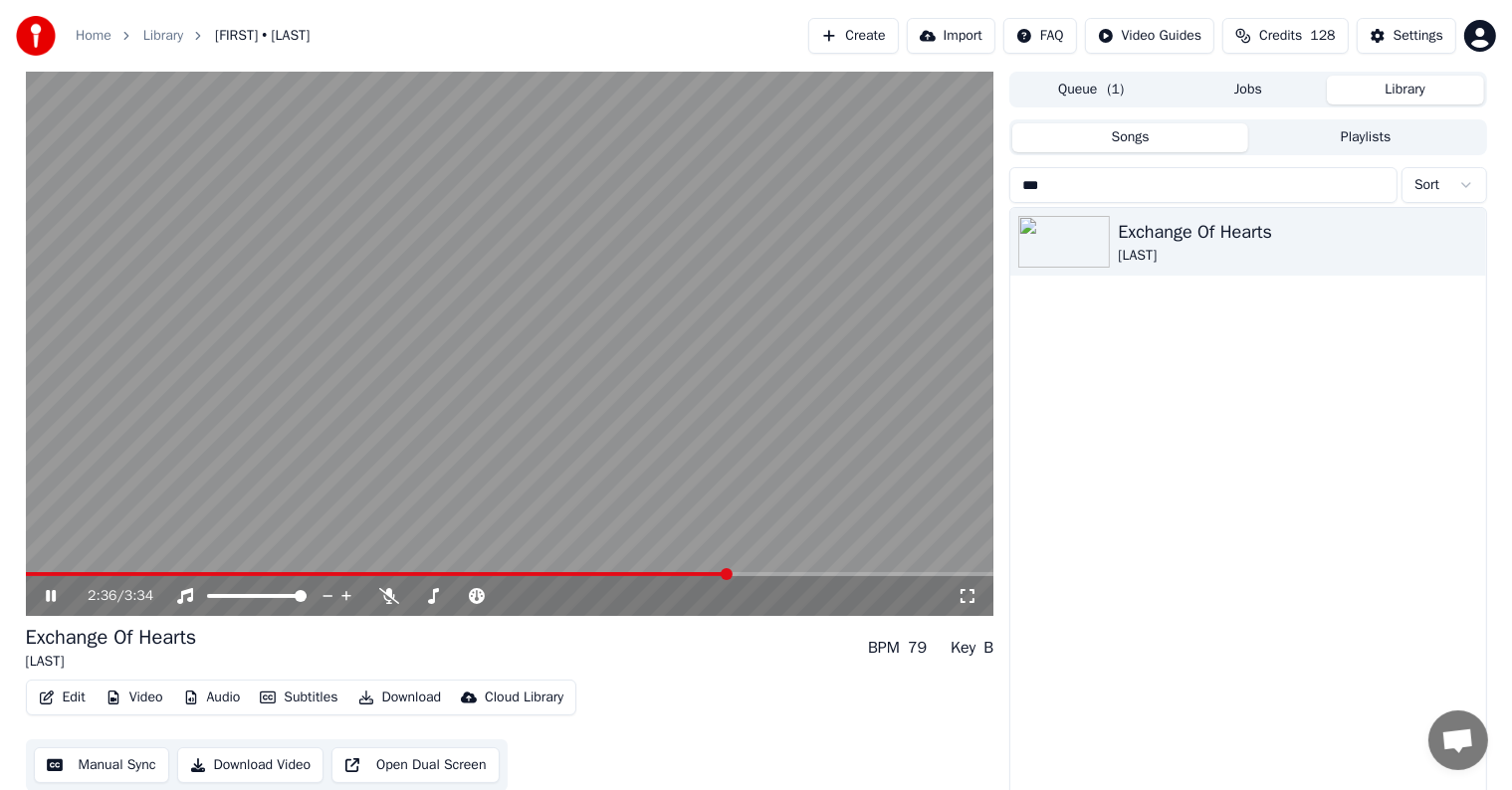 click at bounding box center [510, 574] 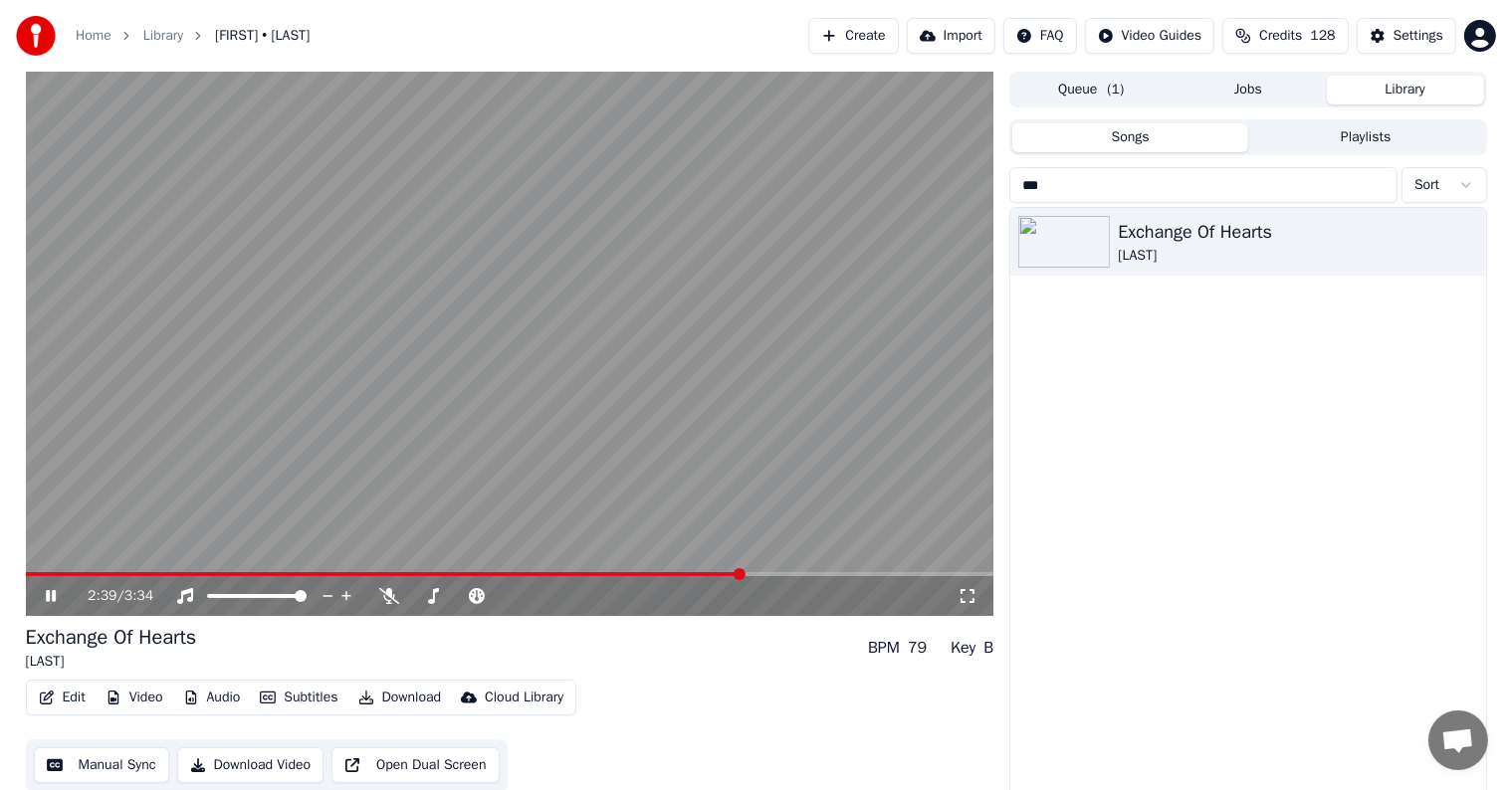 click at bounding box center [510, 574] 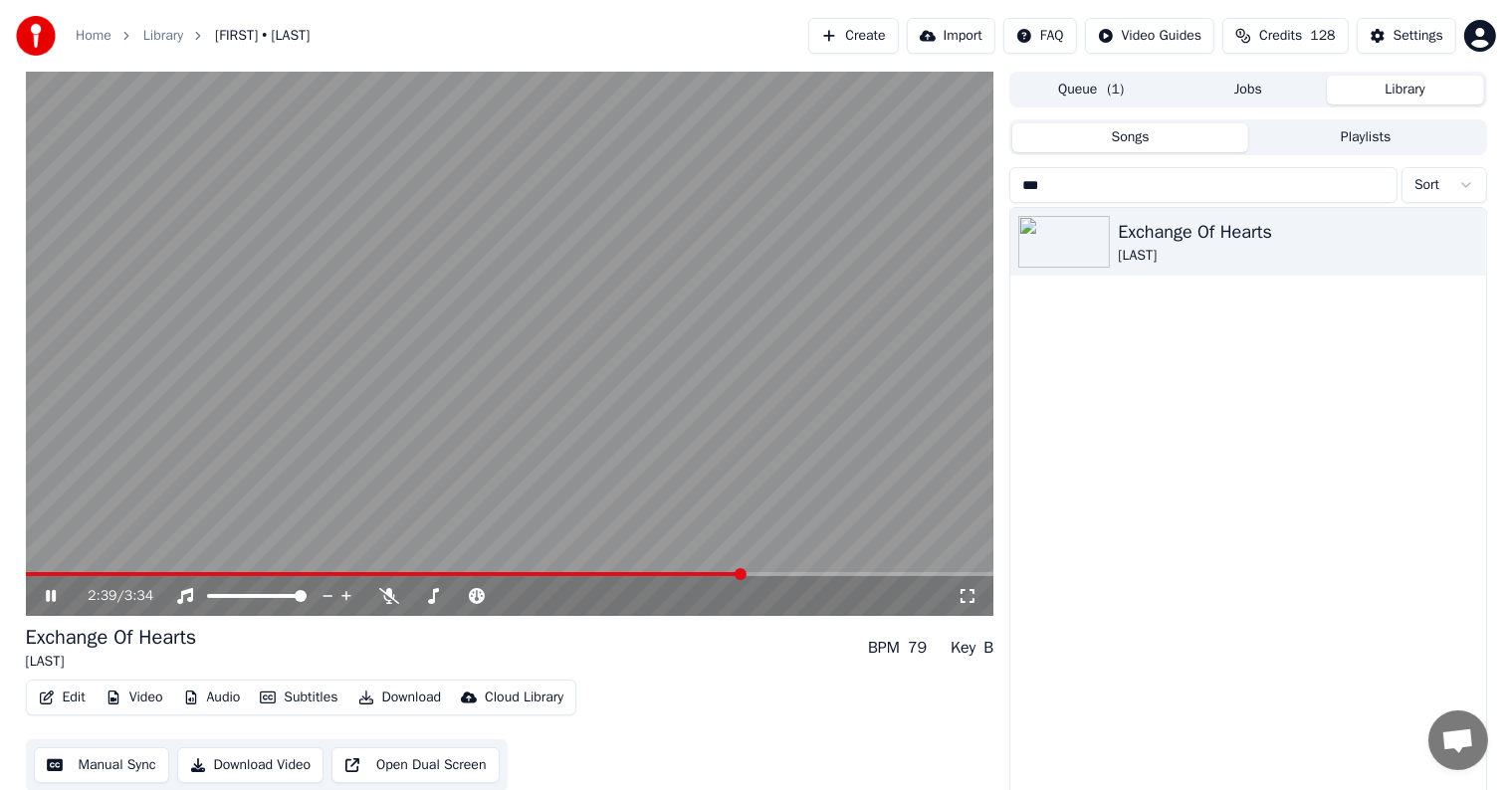 click at bounding box center [510, 574] 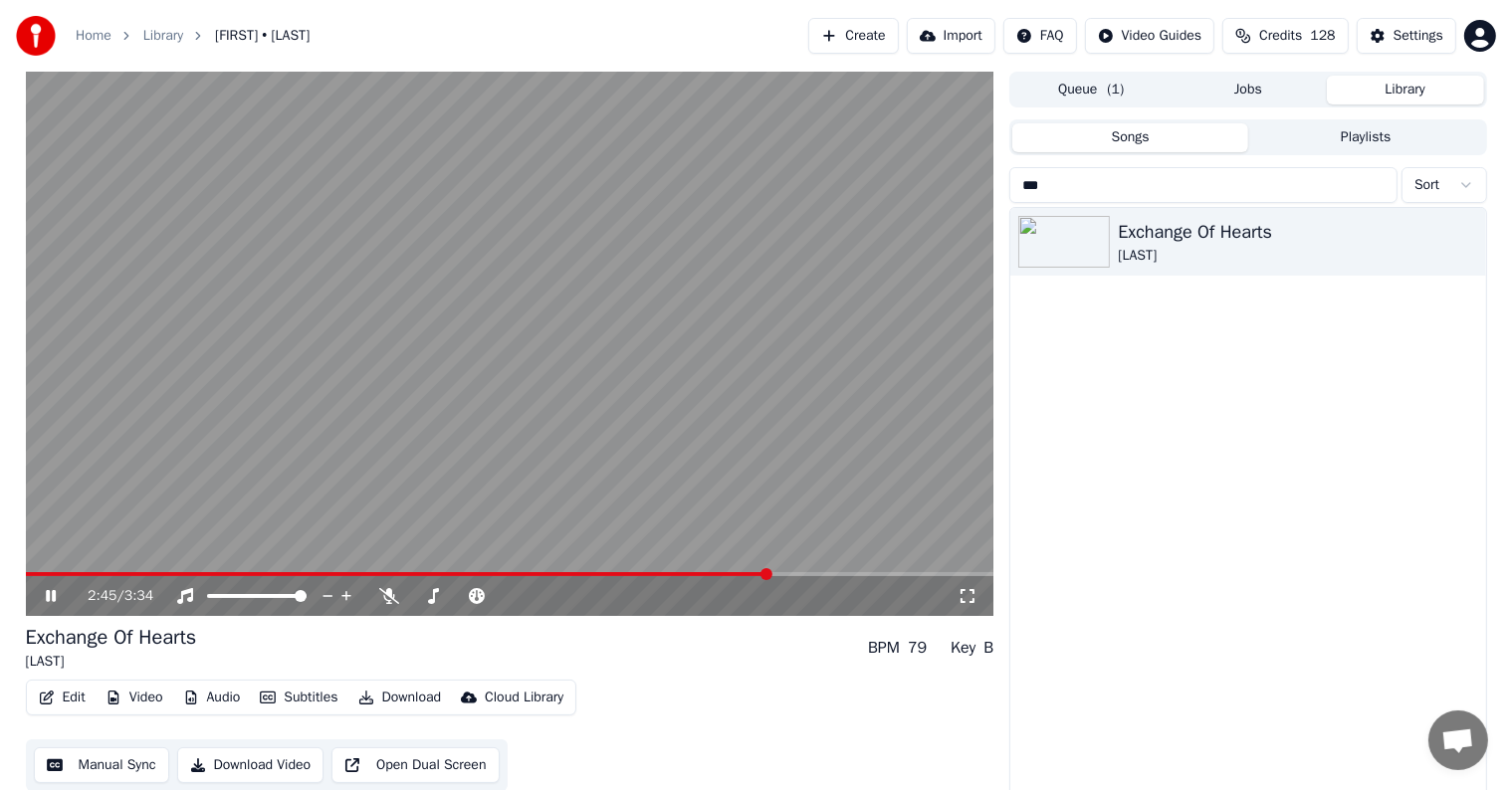 click at bounding box center [510, 574] 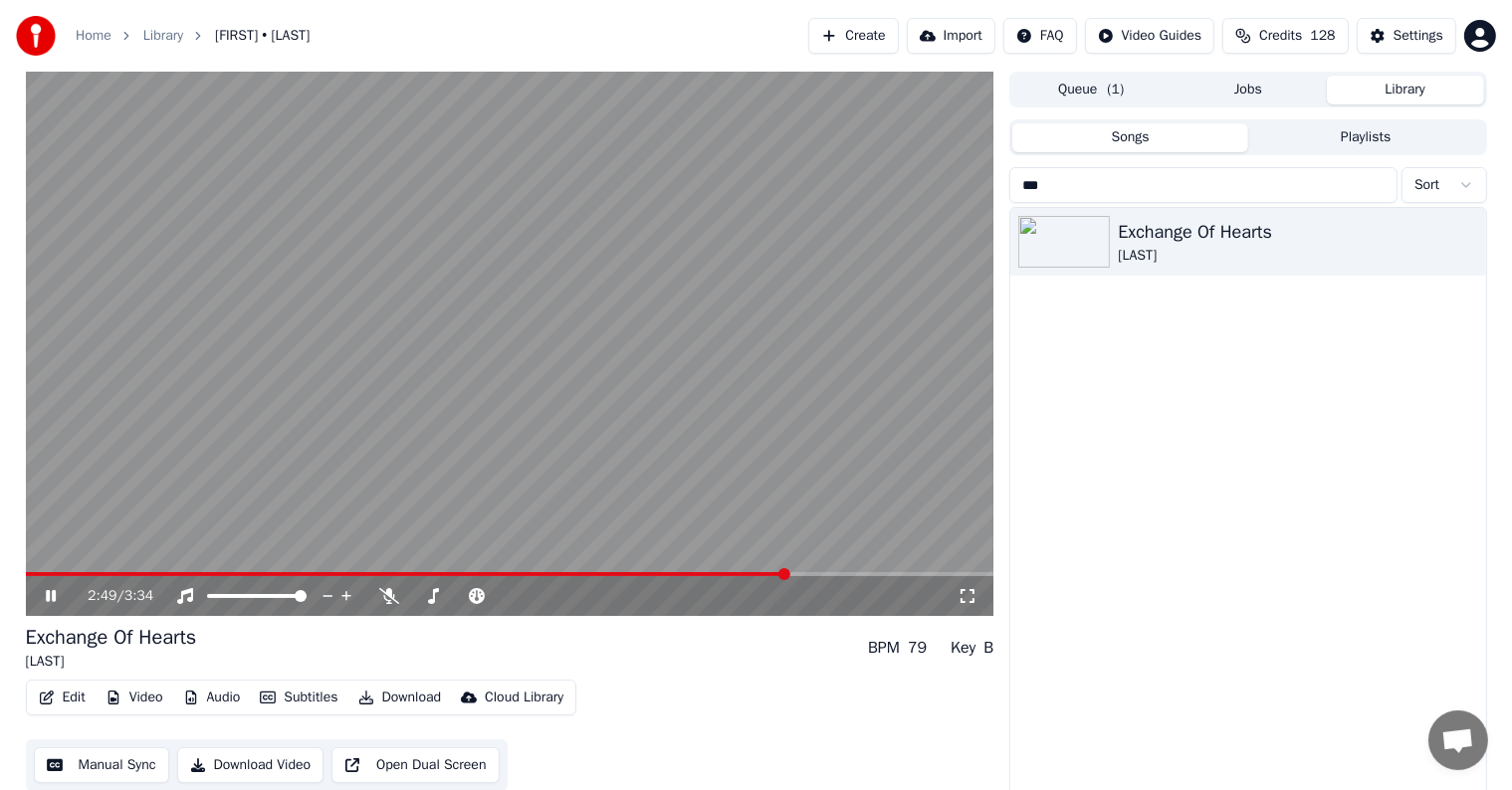 click on "2:49  /  3:34" at bounding box center [510, 596] 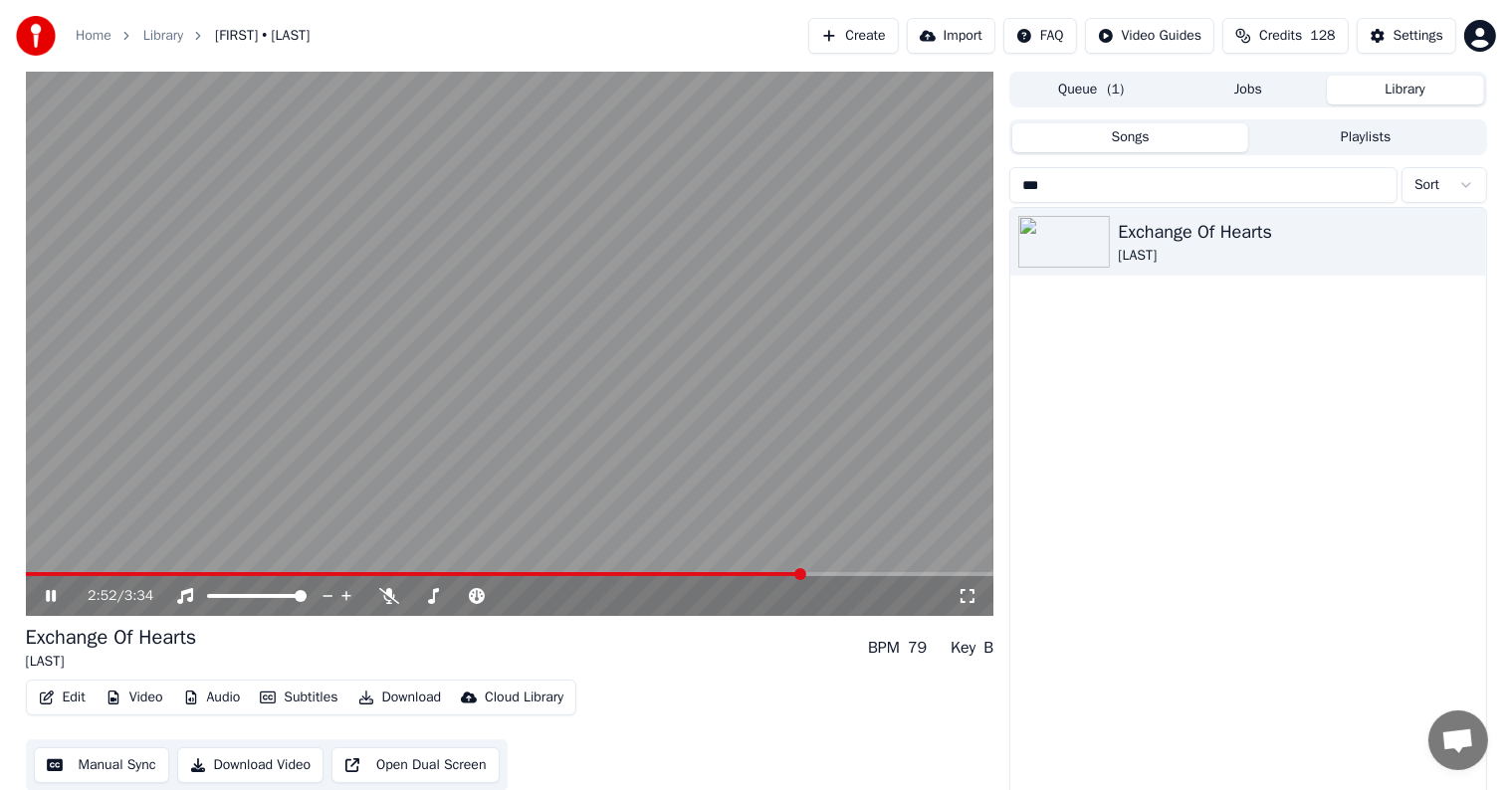 click at bounding box center (510, 343) 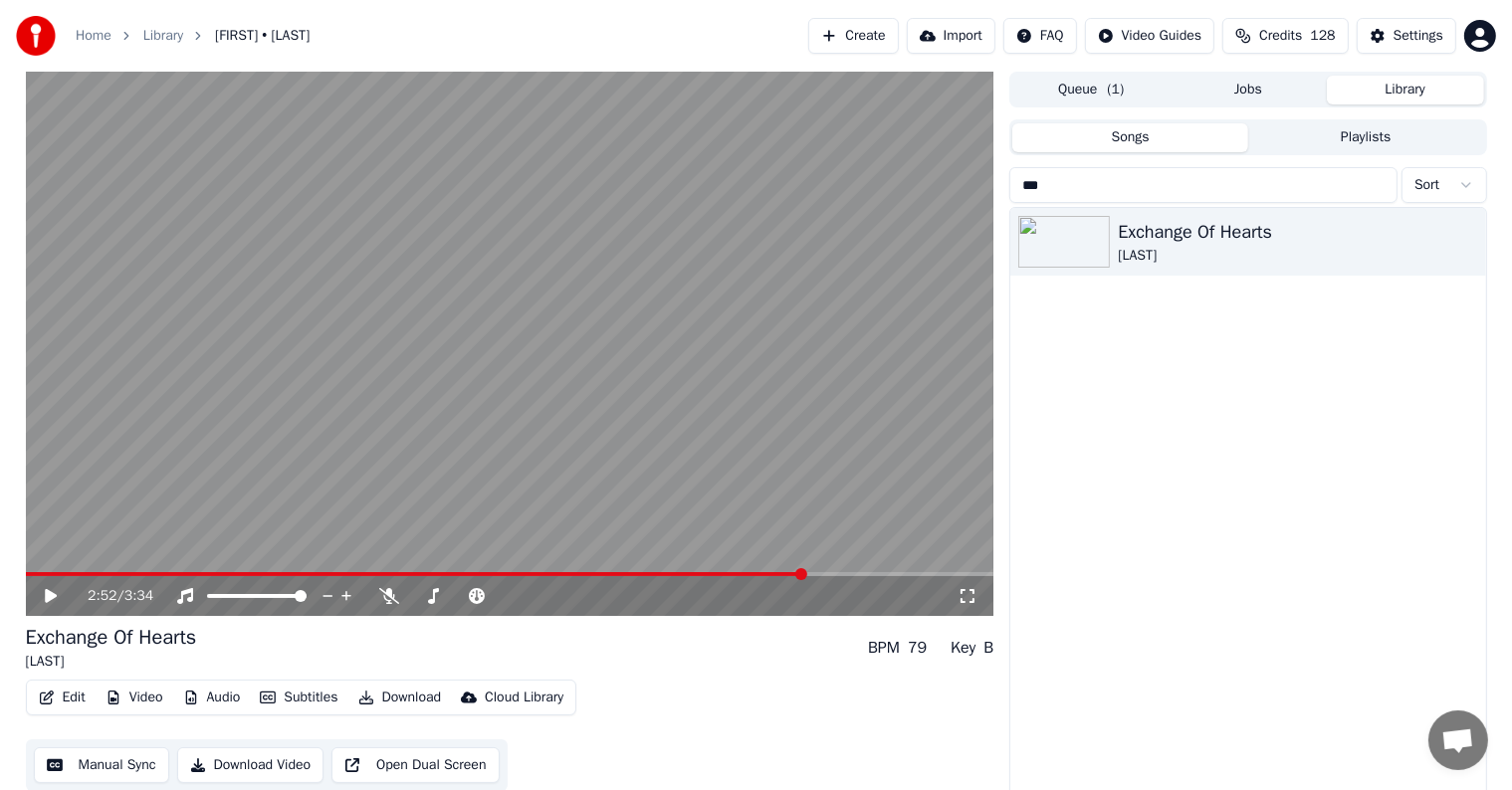 click at bounding box center [415, 574] 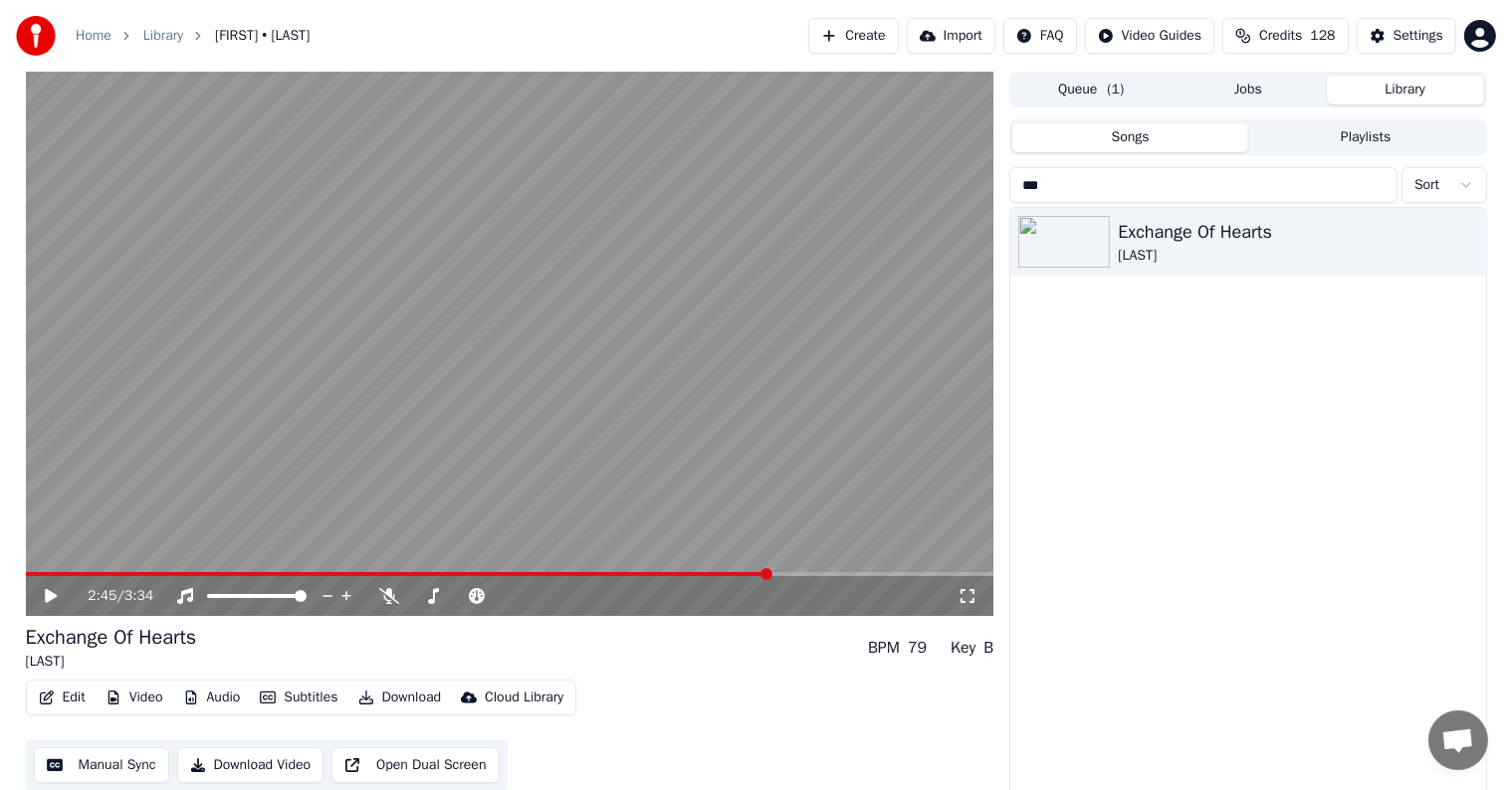 click 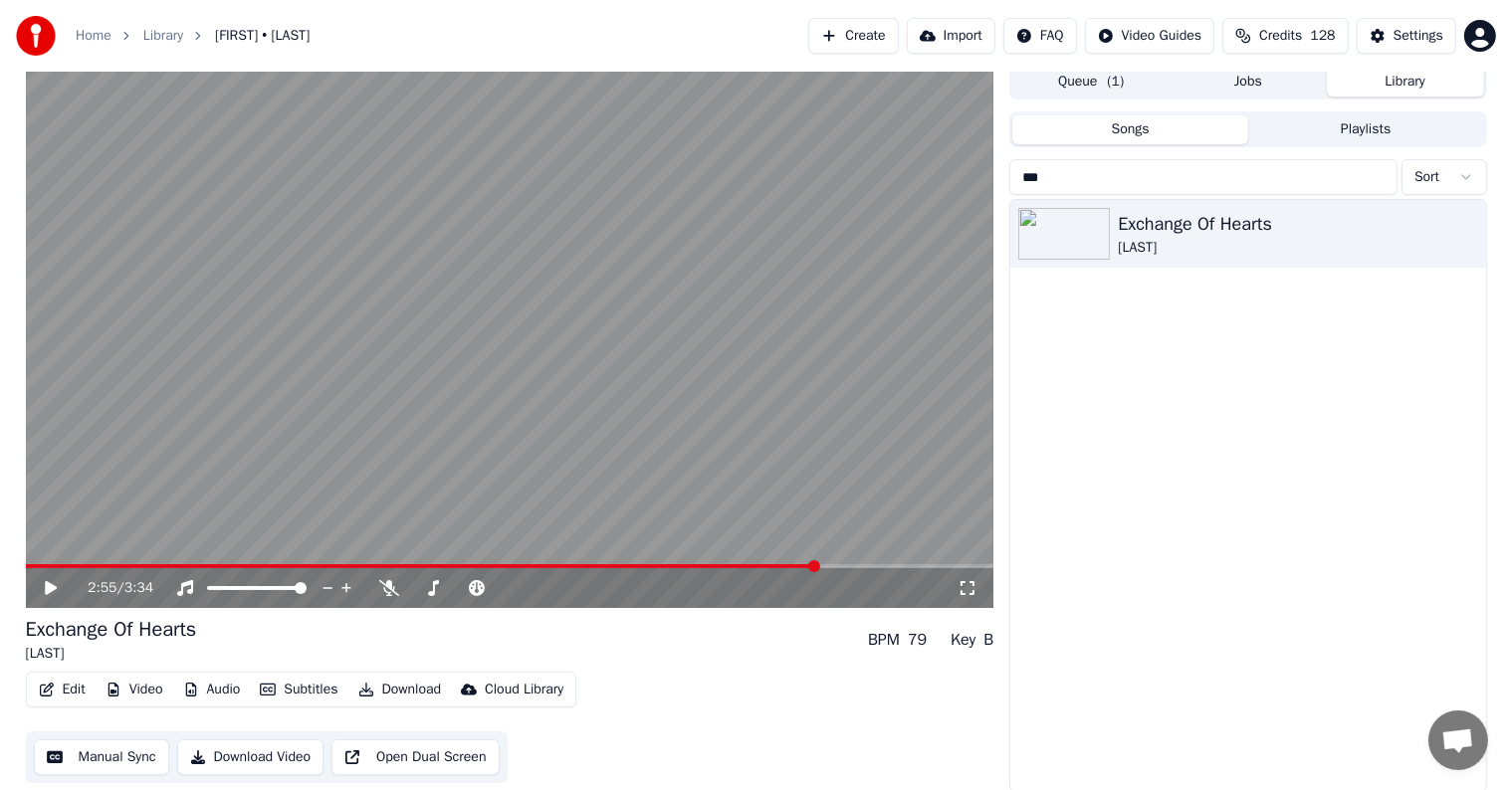 scroll, scrollTop: 9, scrollLeft: 0, axis: vertical 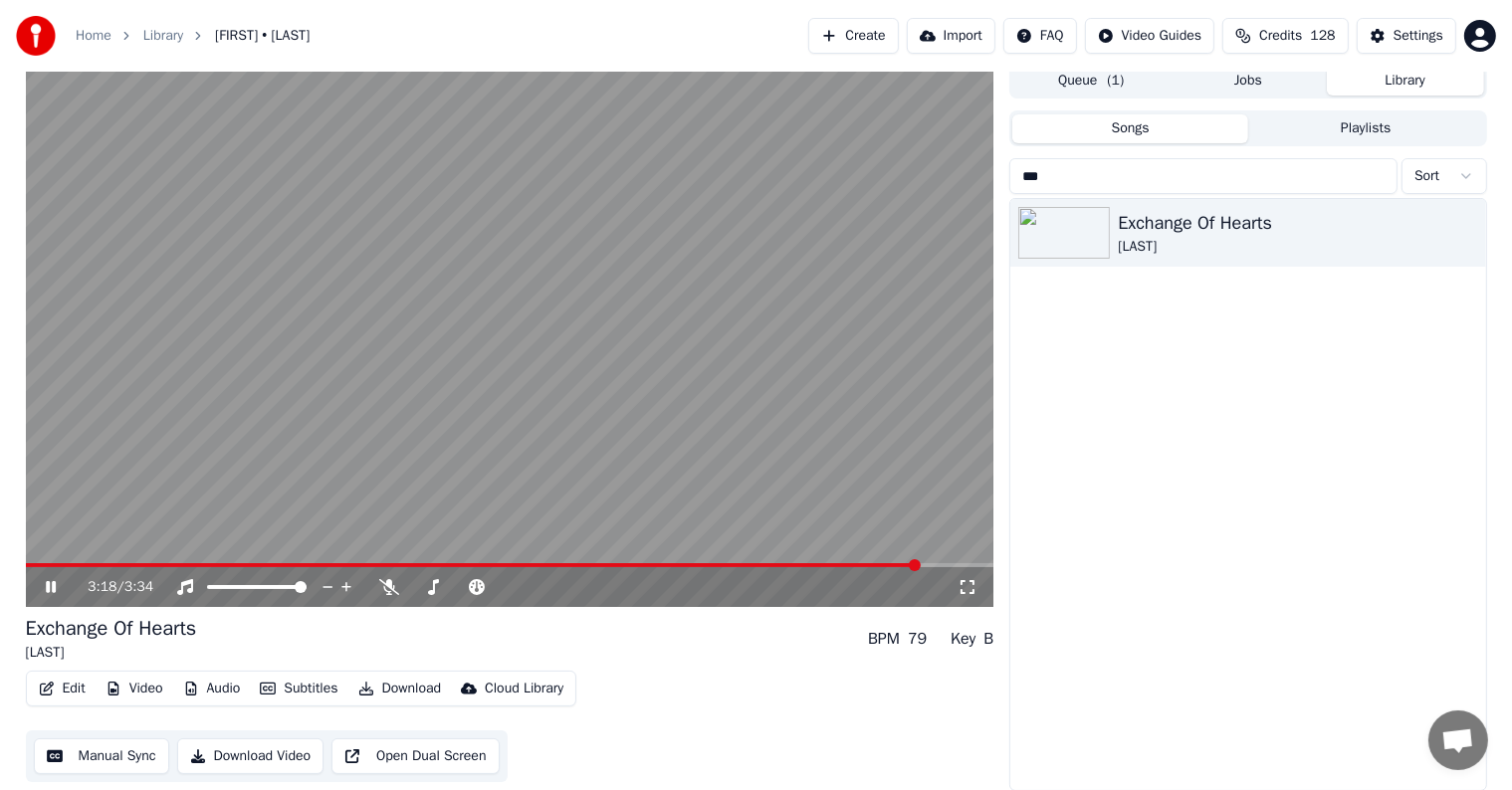 click 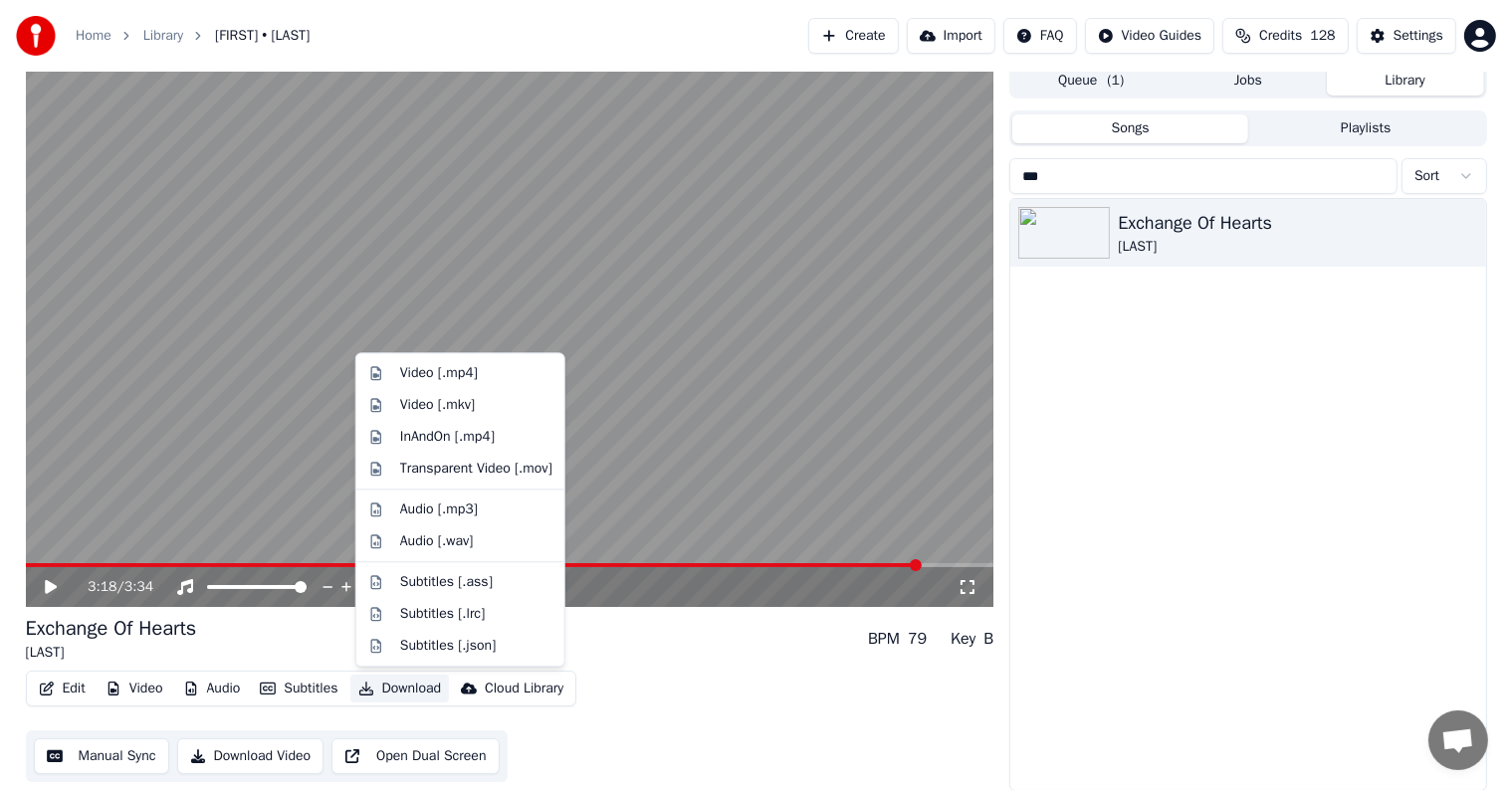 click on "Download" at bounding box center (400, 689) 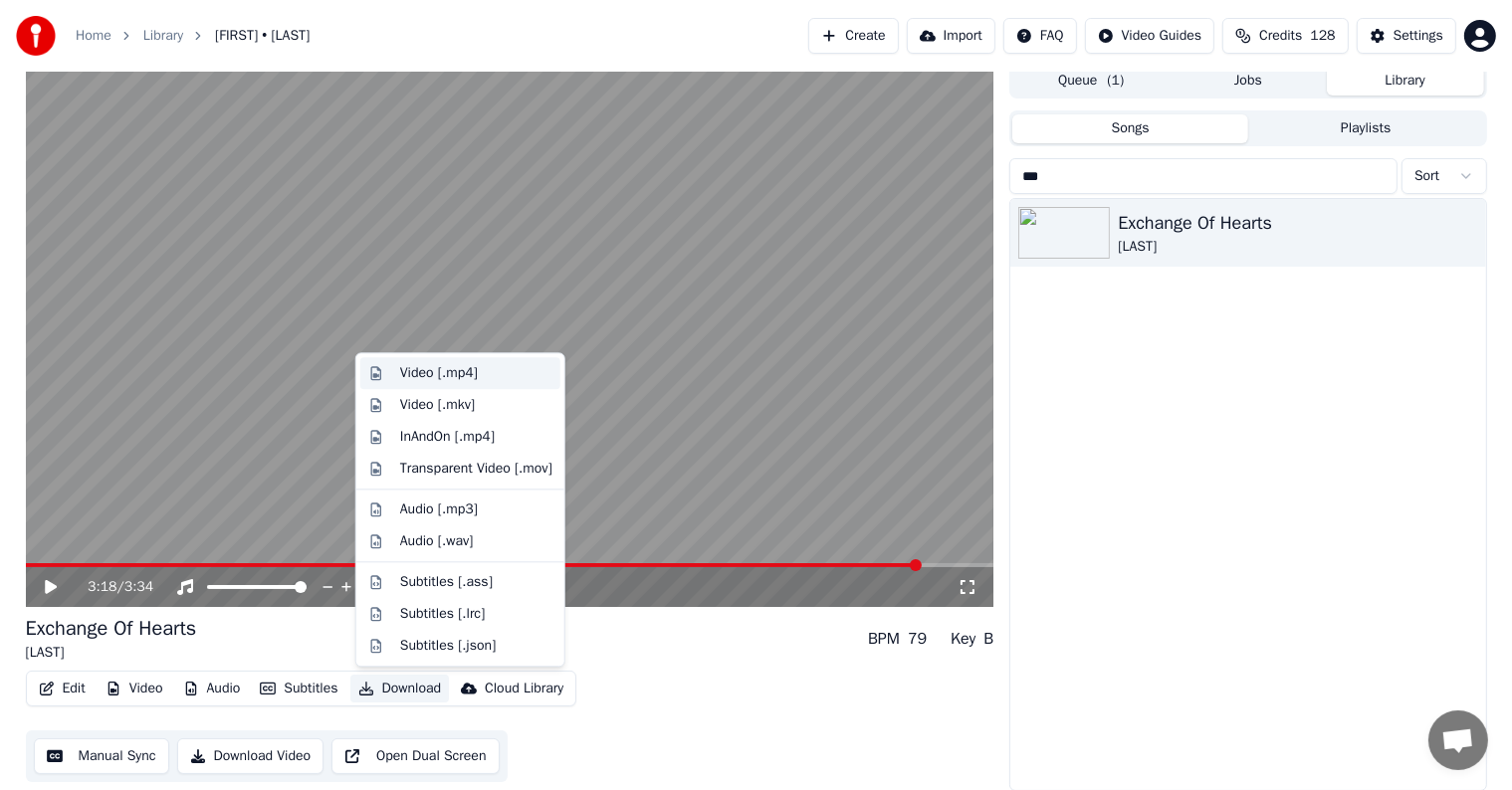 click on "Video [.mp4]" at bounding box center (439, 373) 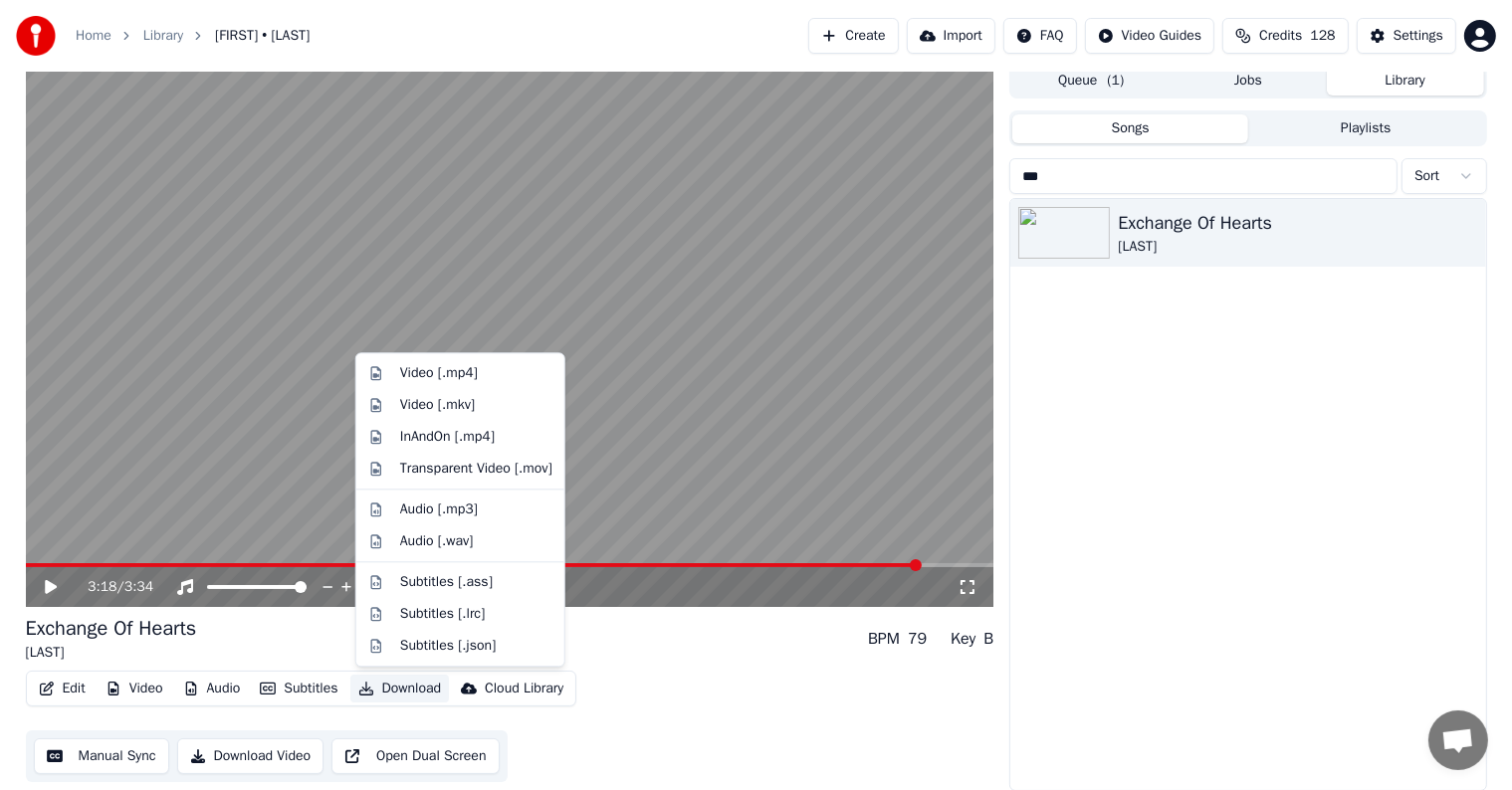 scroll, scrollTop: 1, scrollLeft: 0, axis: vertical 